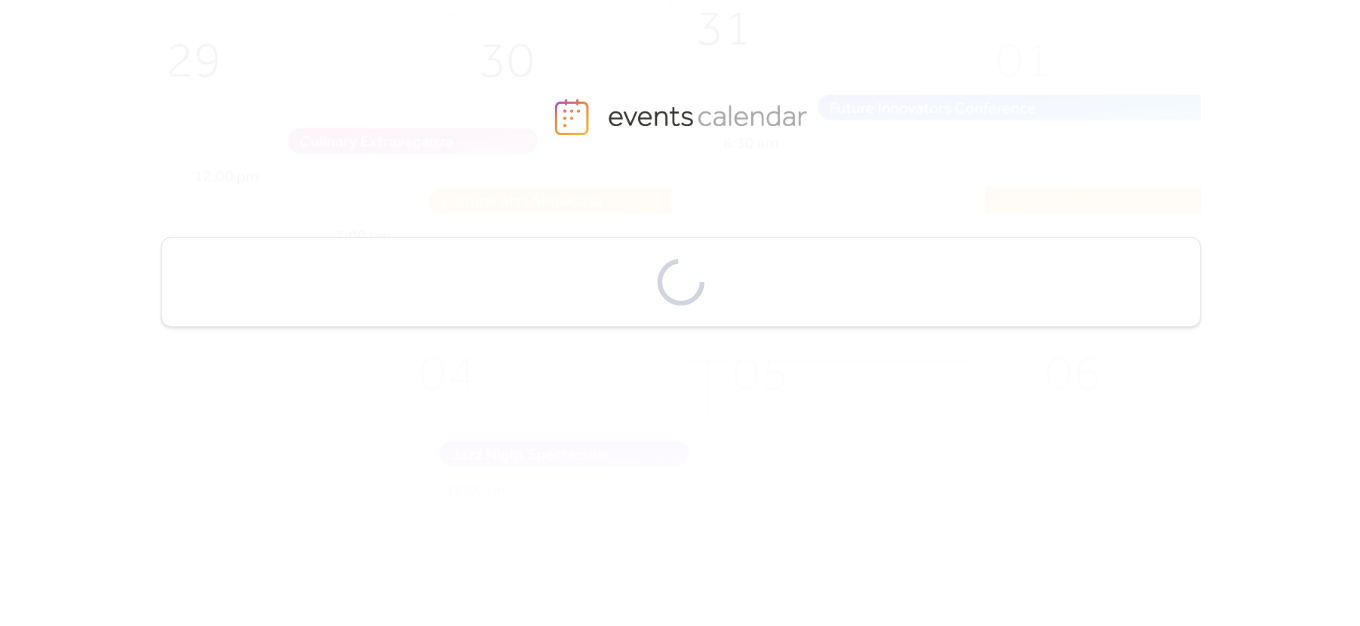 scroll, scrollTop: 0, scrollLeft: 0, axis: both 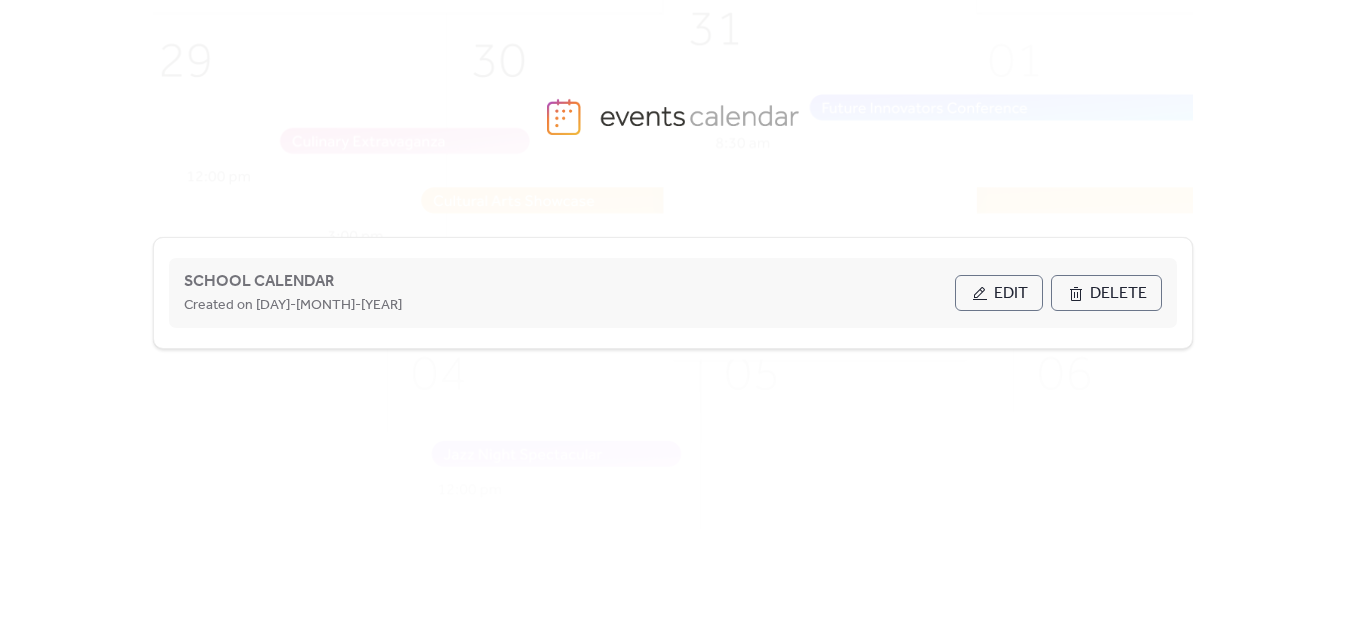 click on "Edit" at bounding box center (999, 293) 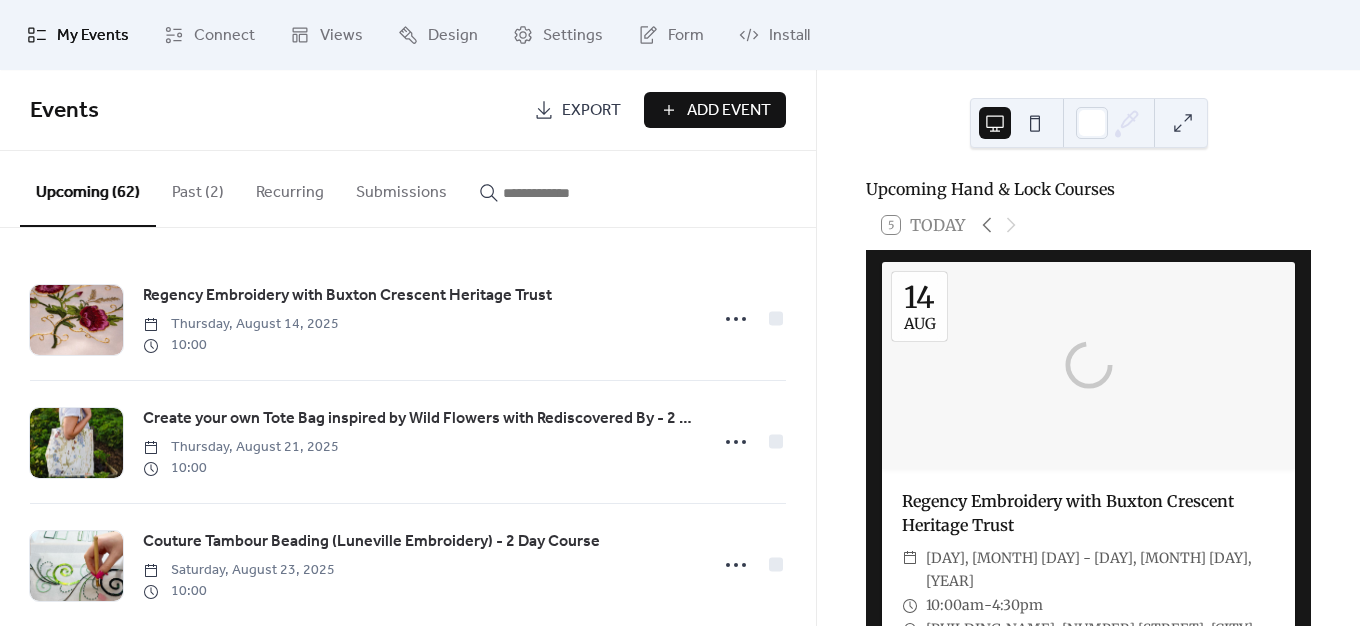 click at bounding box center [563, 193] 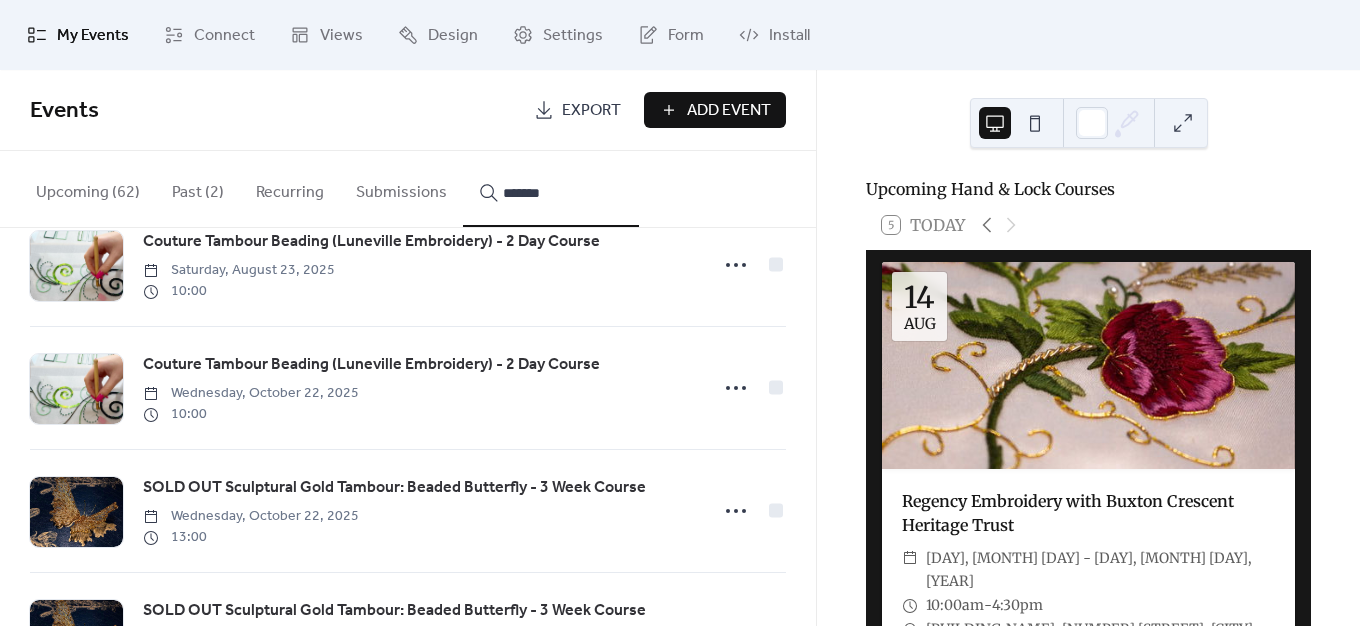 scroll, scrollTop: 200, scrollLeft: 0, axis: vertical 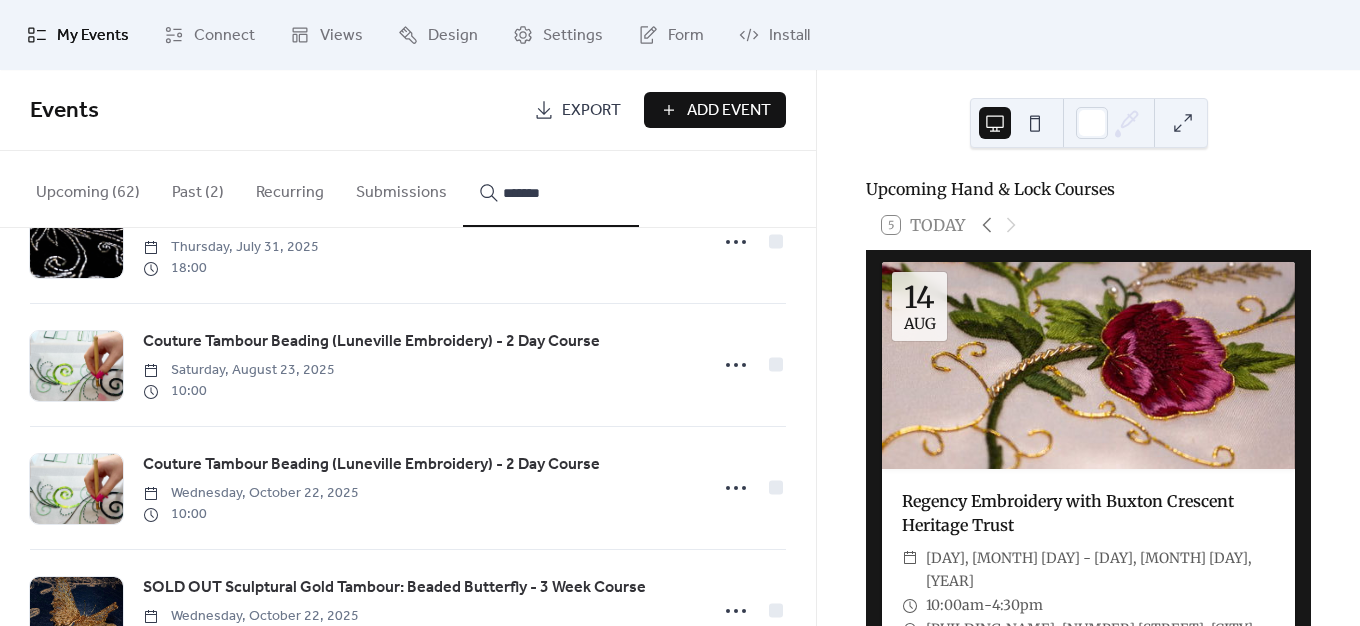 type on "*******" 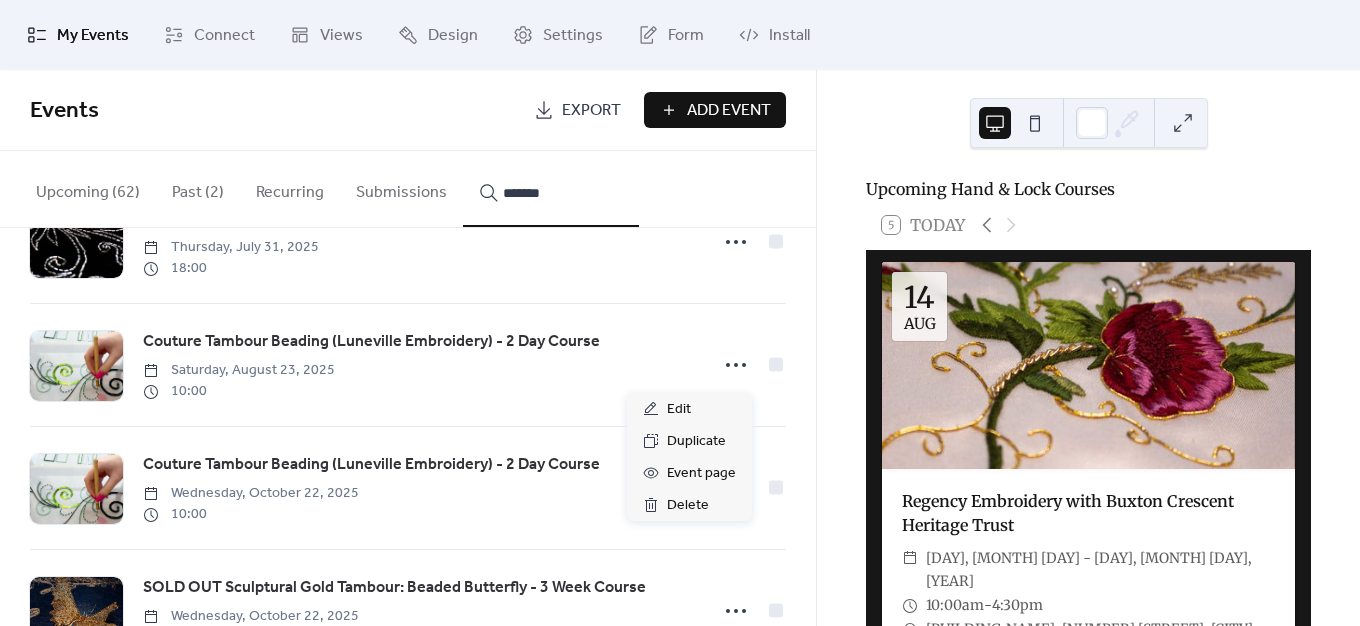 click 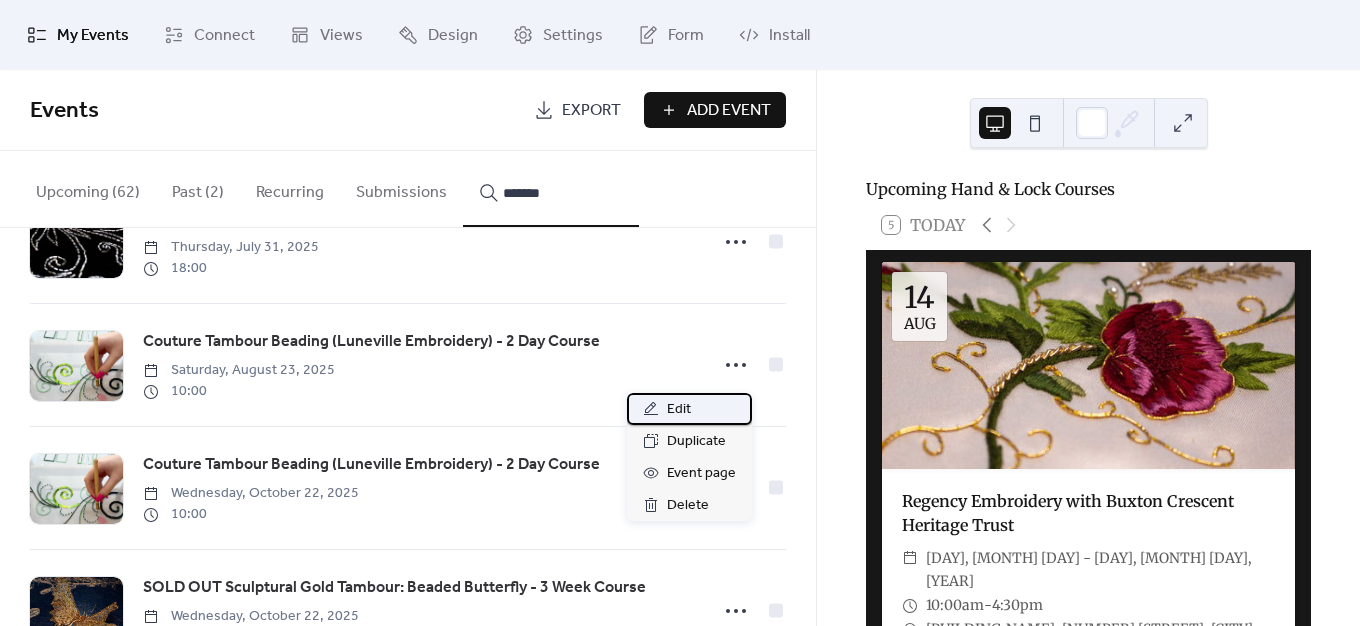 click on "Edit" at bounding box center [679, 410] 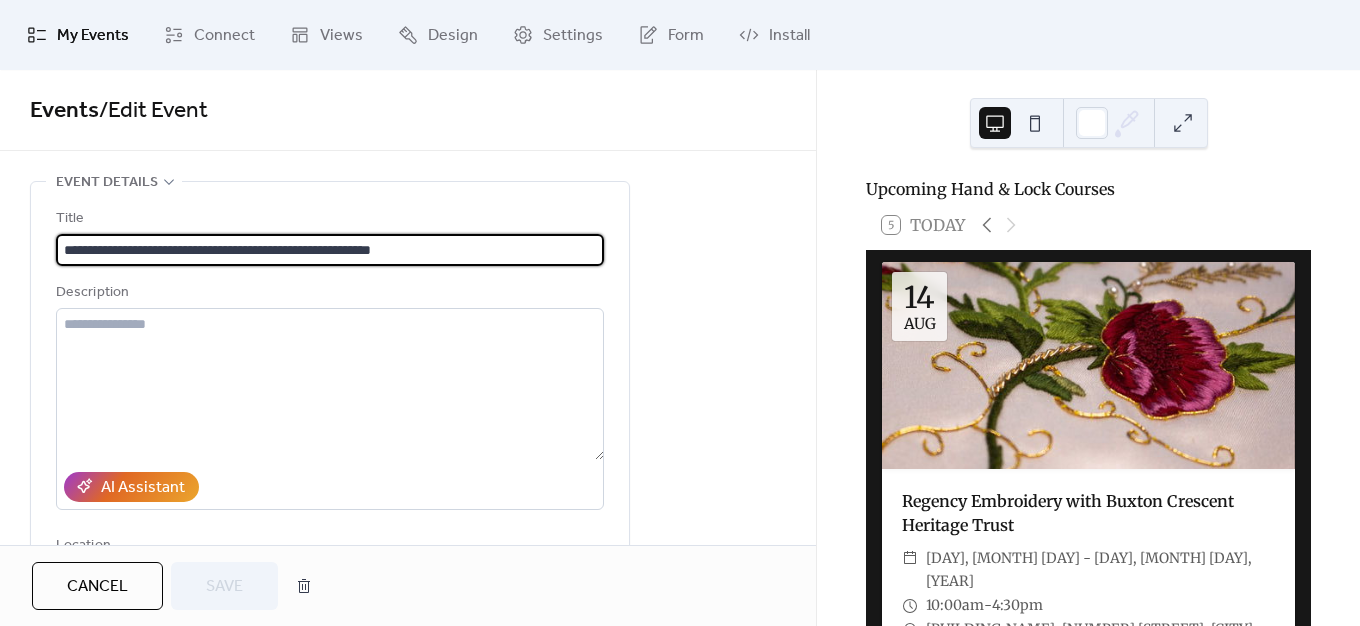 click on "**********" at bounding box center (330, 250) 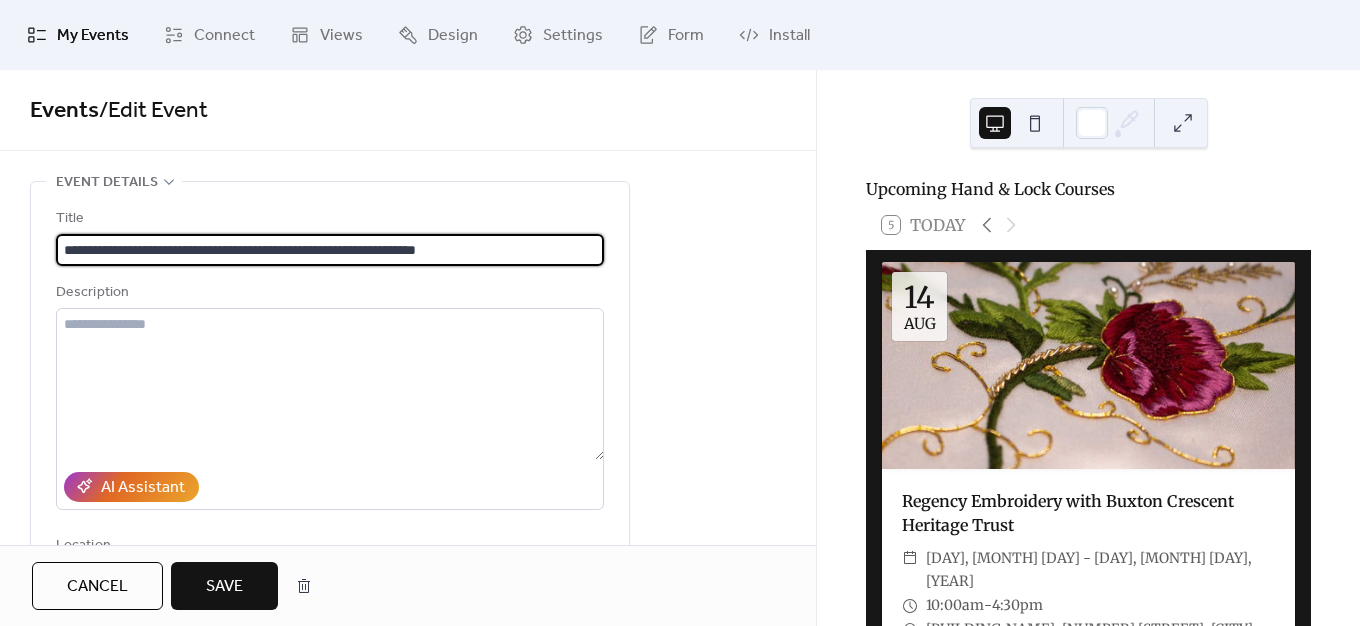 type on "**********" 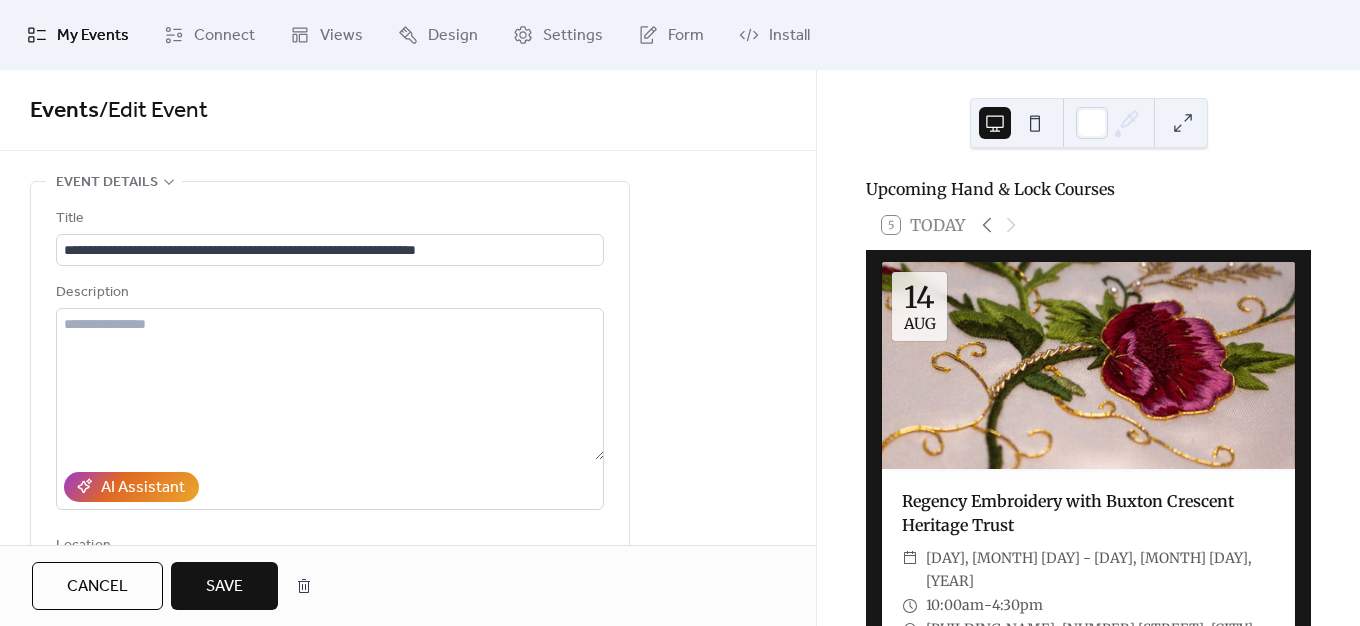 click on "Save" at bounding box center (224, 587) 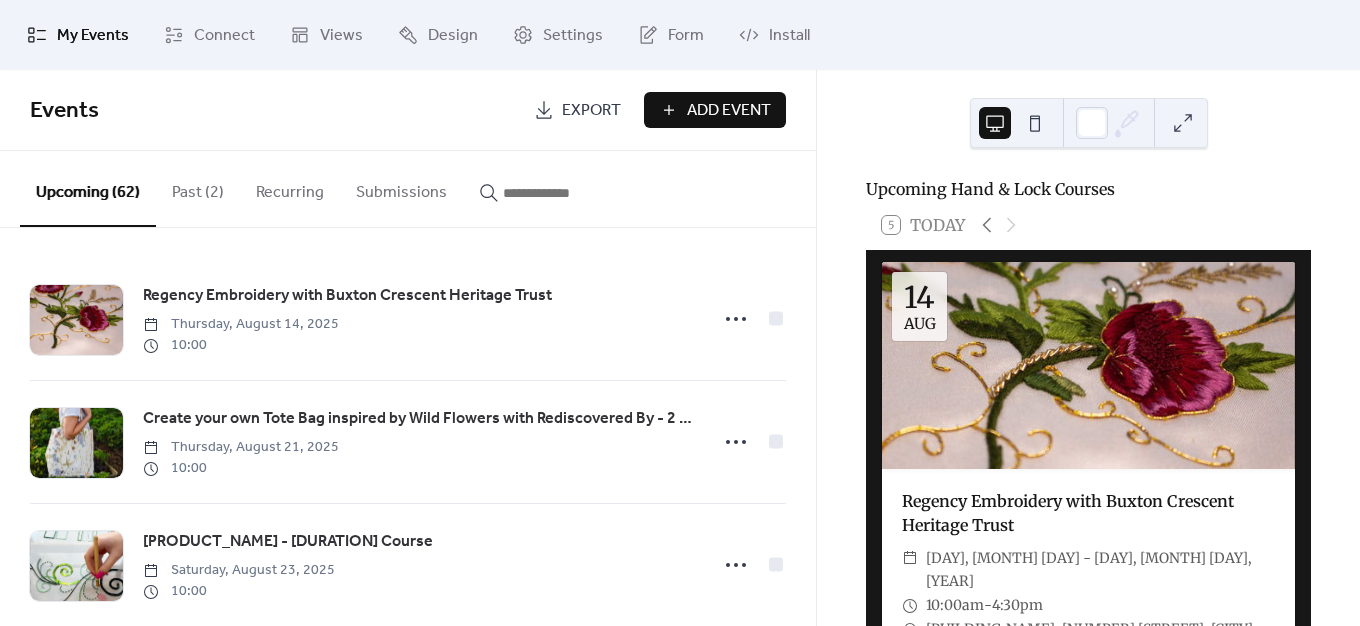 click at bounding box center (551, 188) 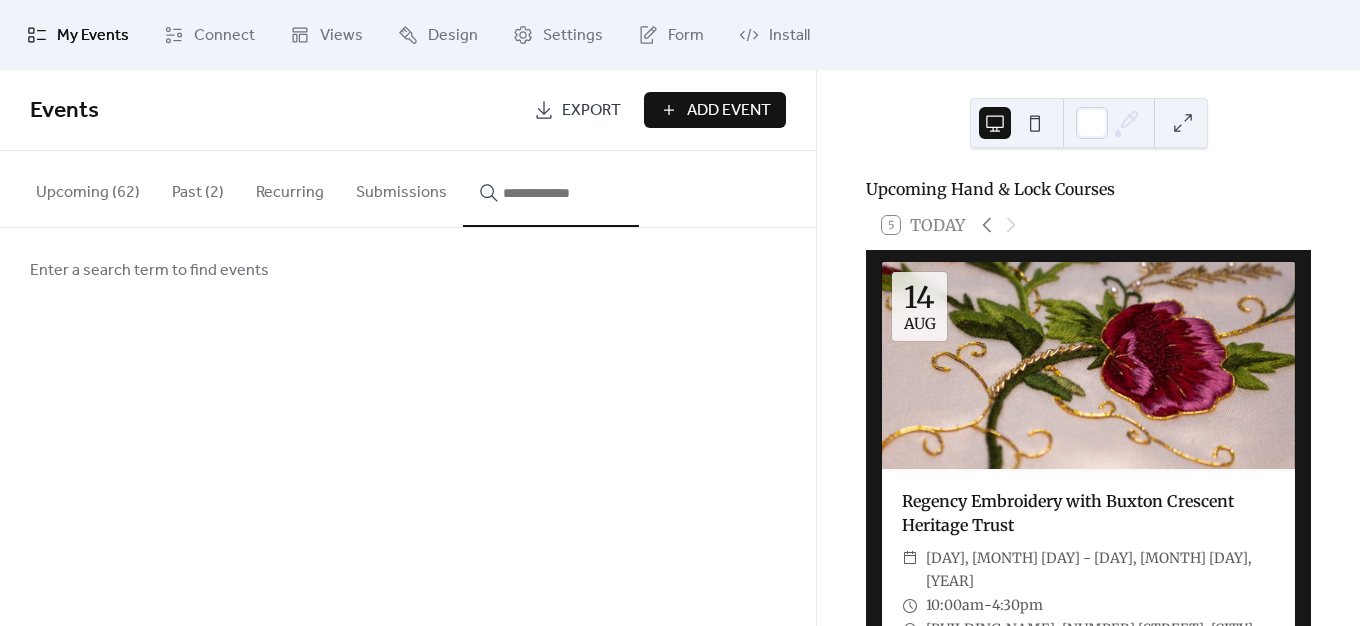 click at bounding box center (563, 193) 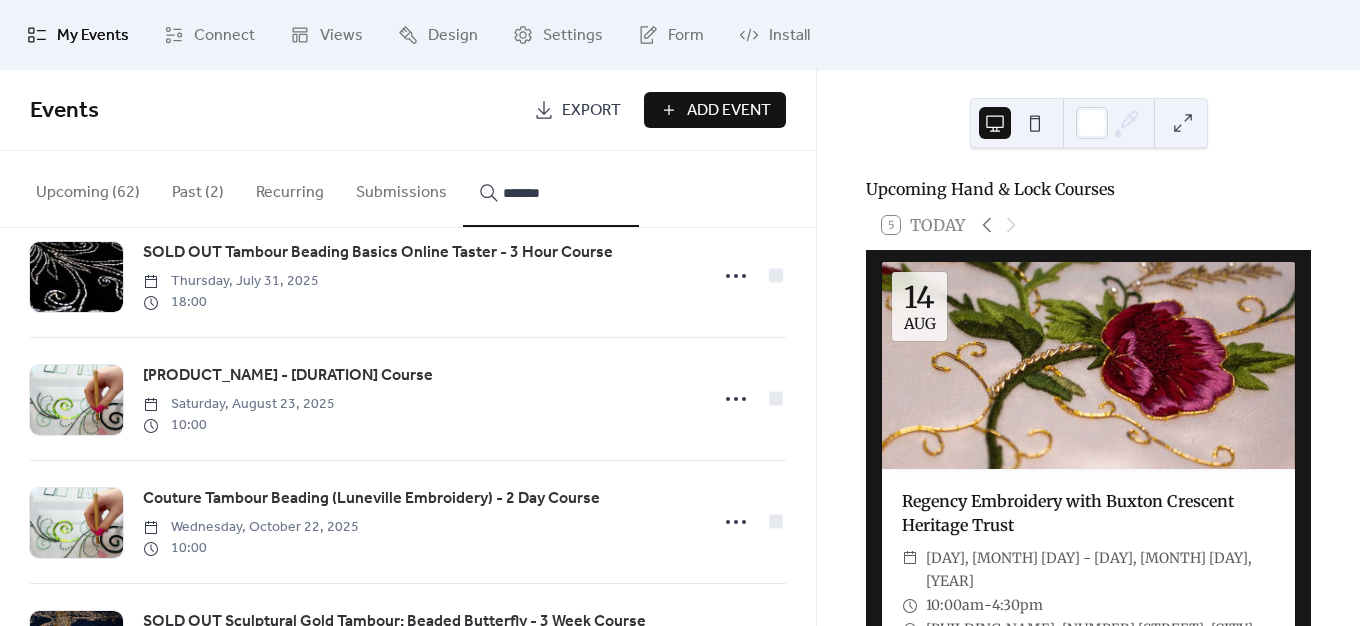 scroll, scrollTop: 200, scrollLeft: 0, axis: vertical 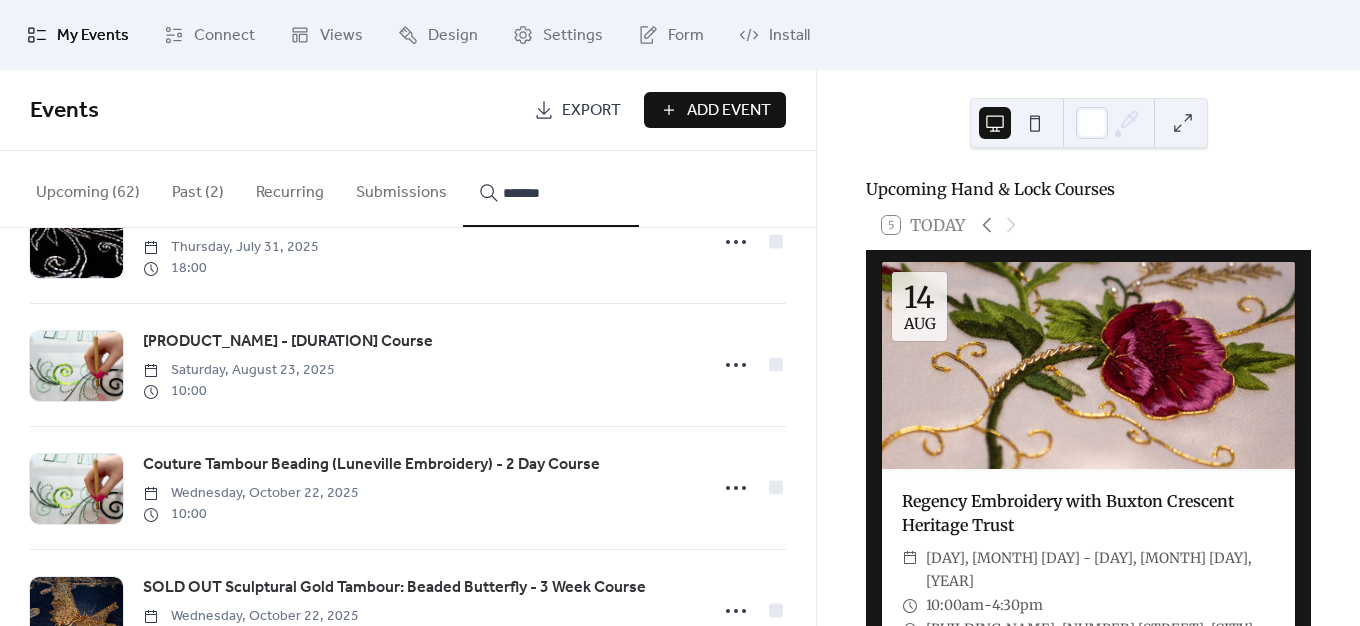 type on "*******" 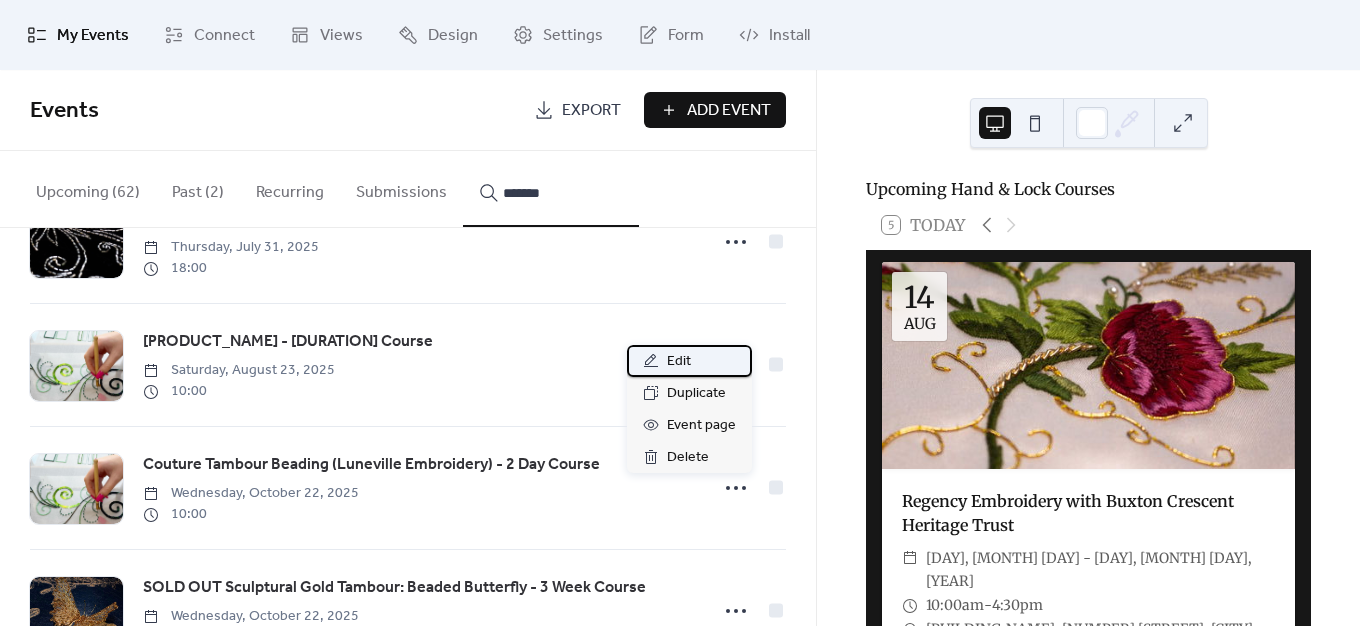 click on "Edit" at bounding box center (689, 361) 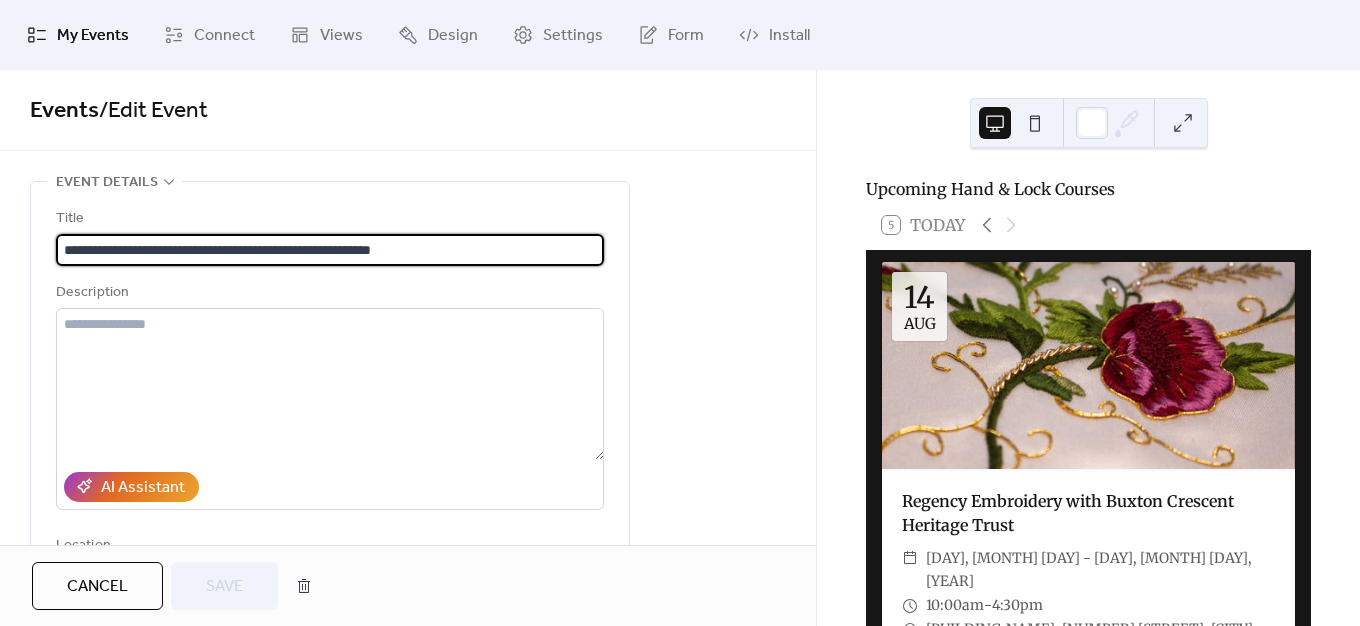 click on "**********" at bounding box center (330, 250) 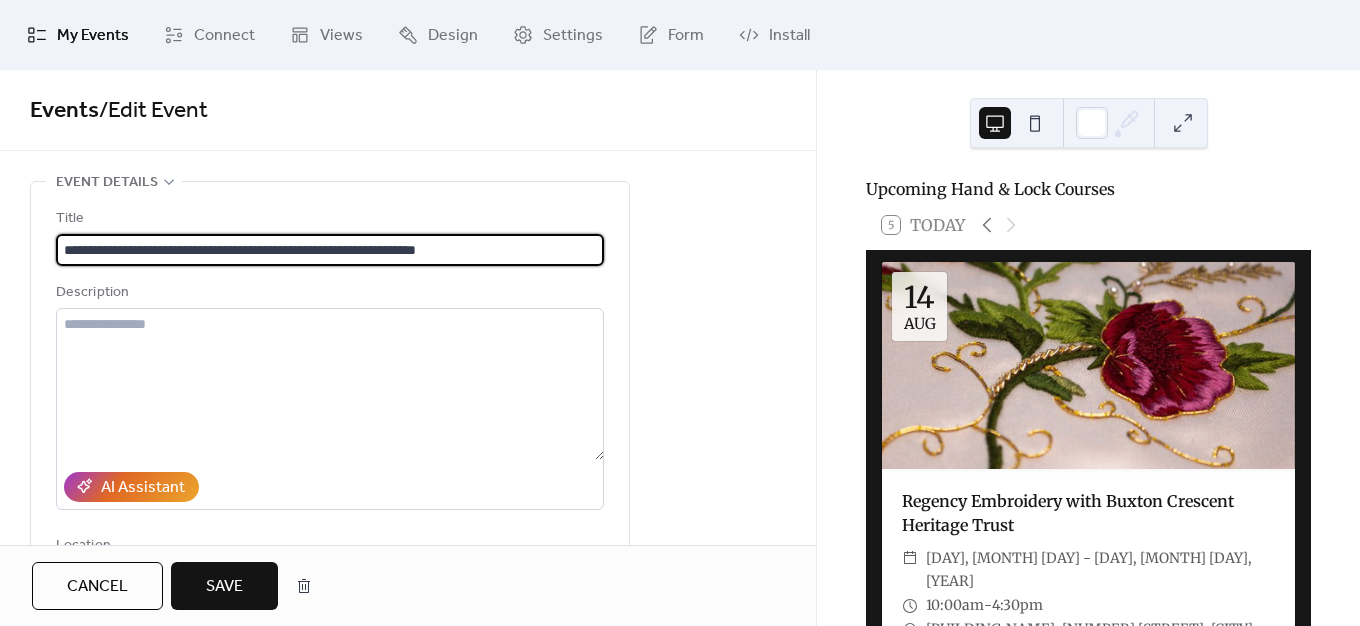 type on "**********" 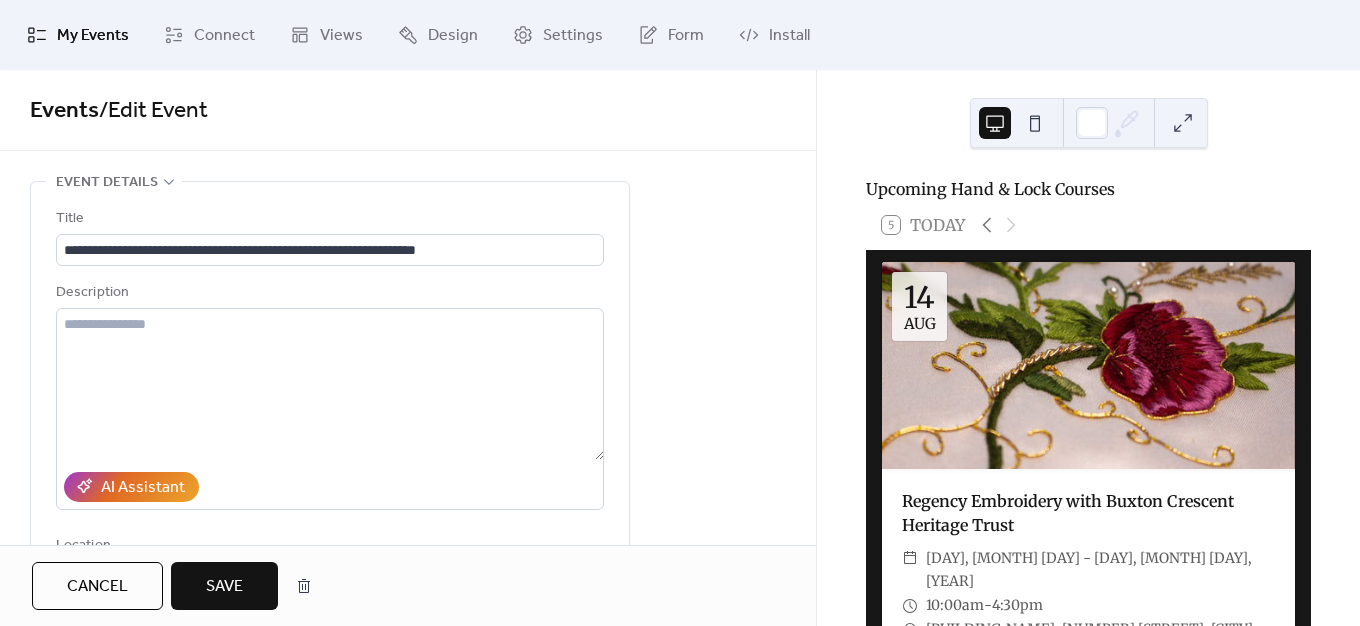 click on "Cancel Save" at bounding box center (408, 585) 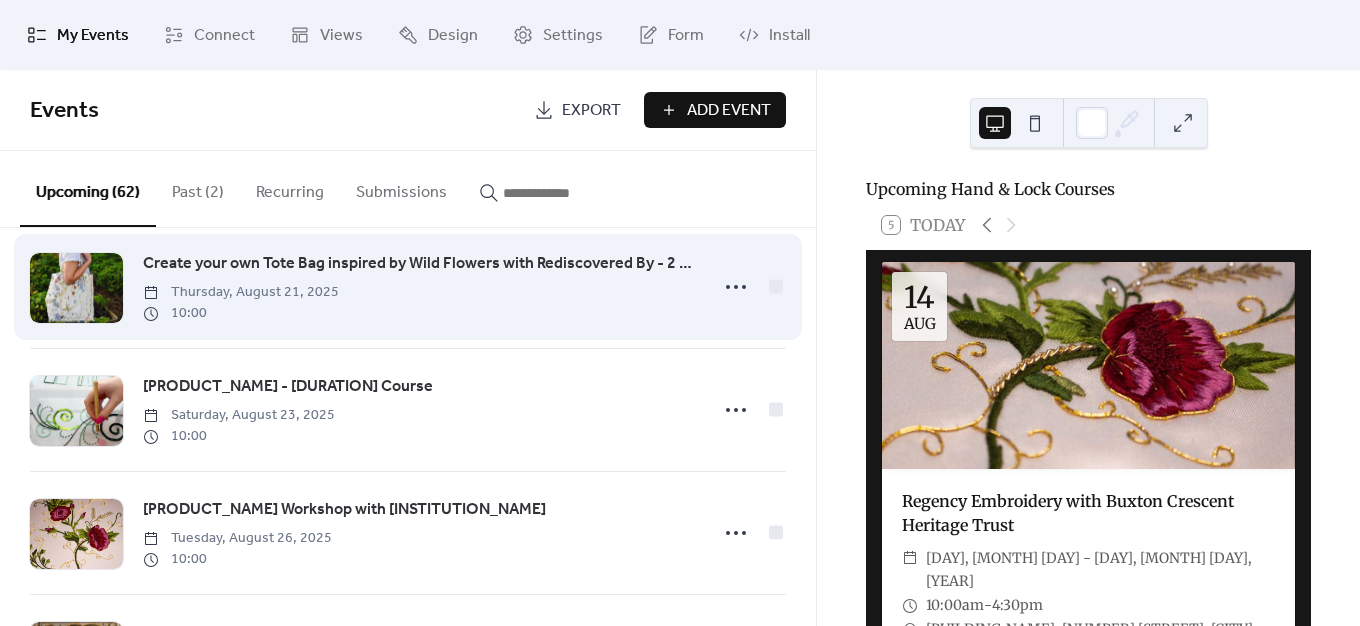 scroll, scrollTop: 200, scrollLeft: 0, axis: vertical 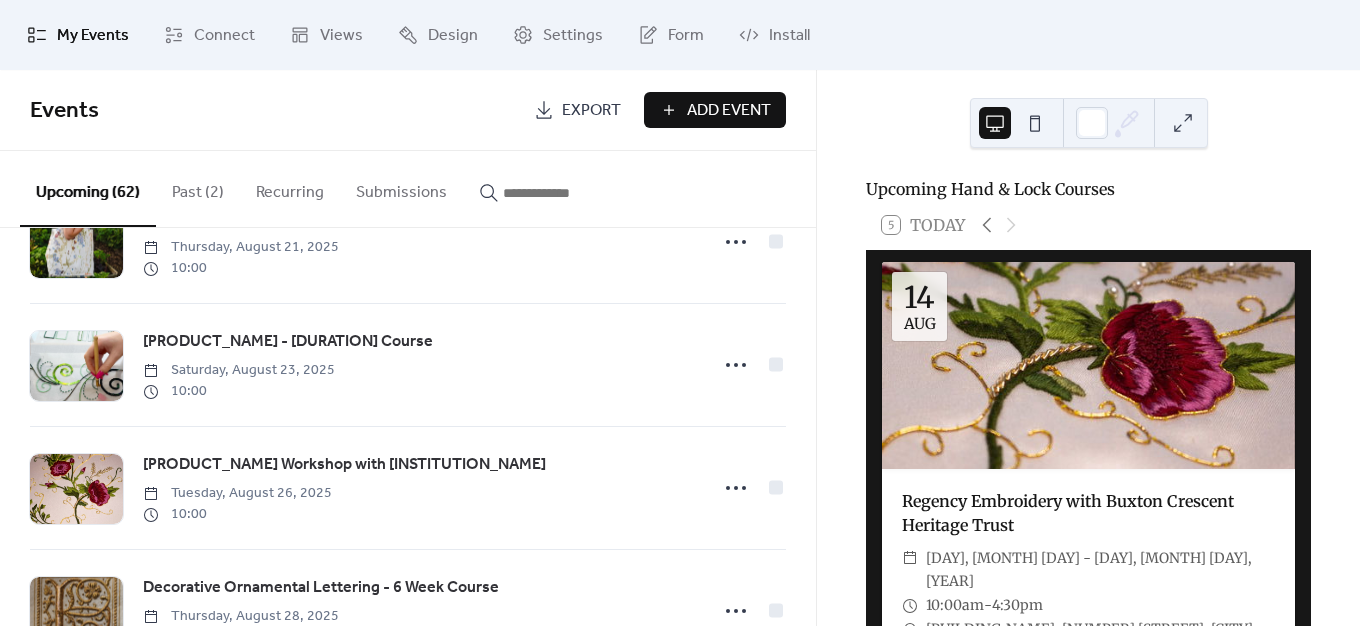 click at bounding box center (563, 193) 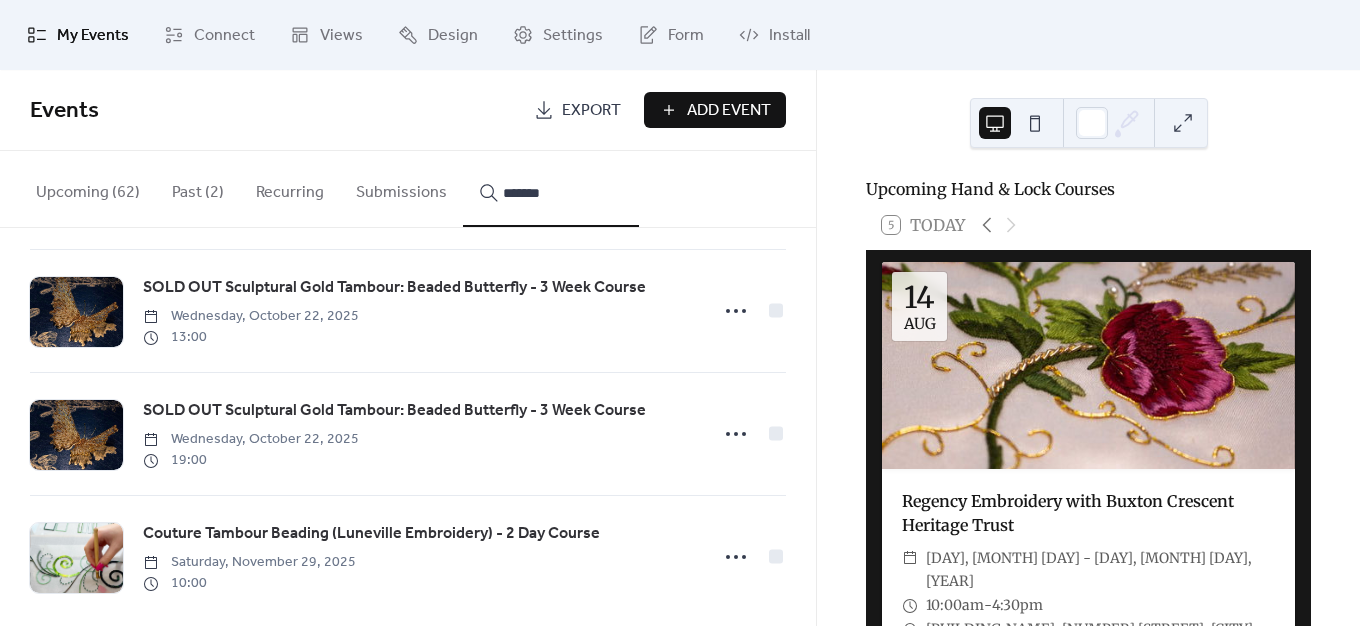 scroll, scrollTop: 530, scrollLeft: 0, axis: vertical 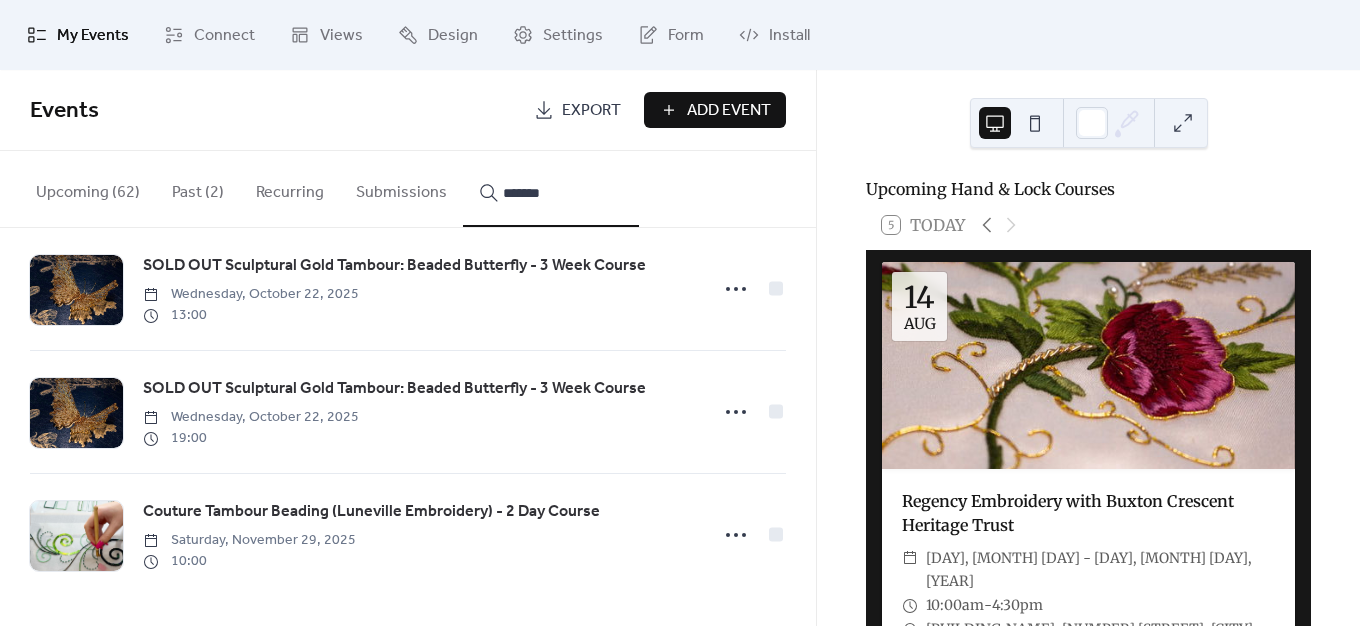 type on "*******" 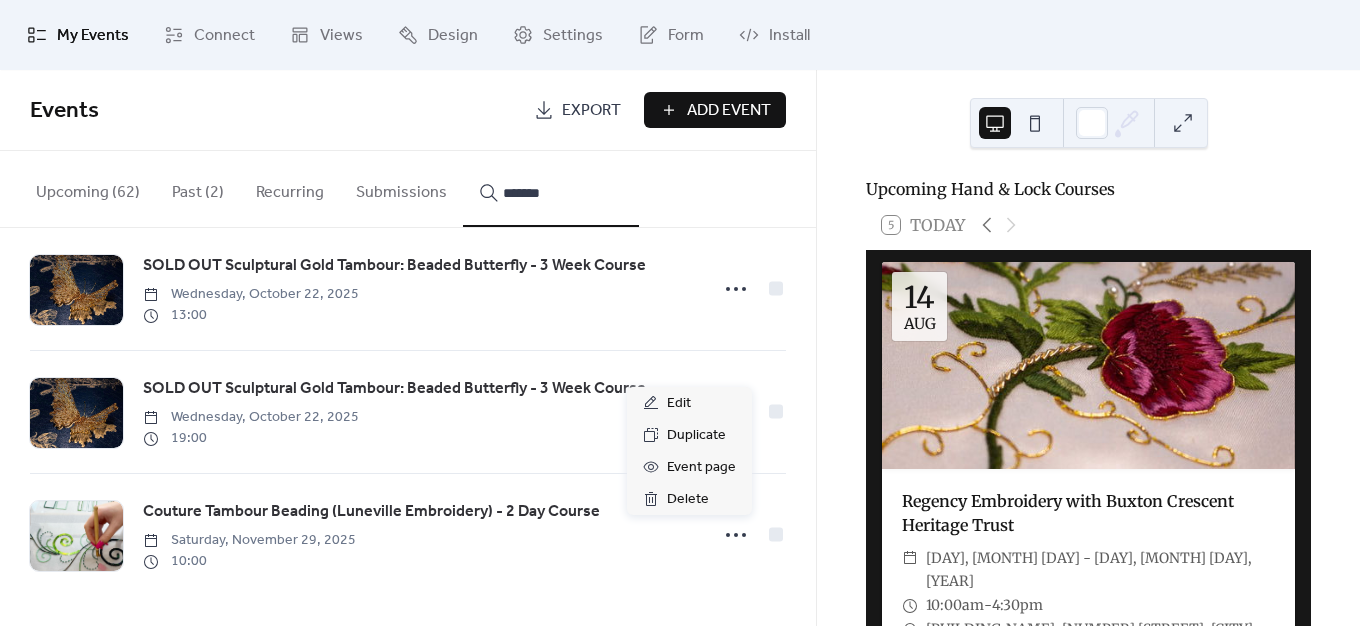 click 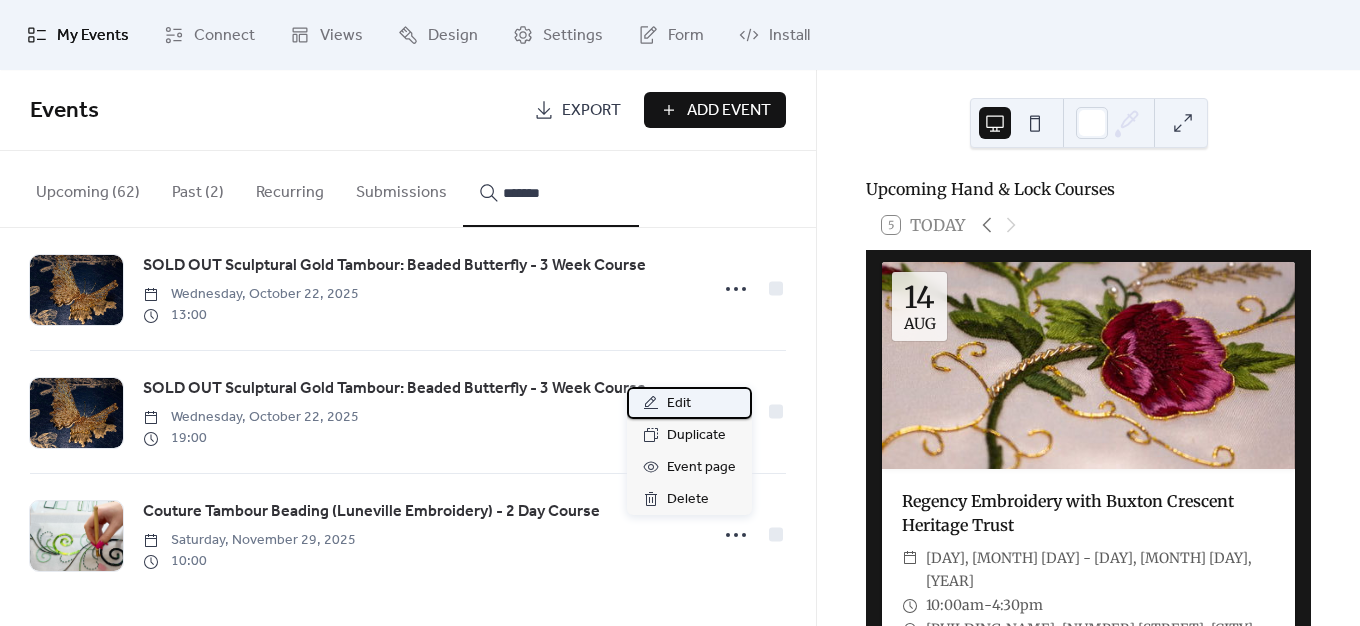click on "Edit" at bounding box center [679, 404] 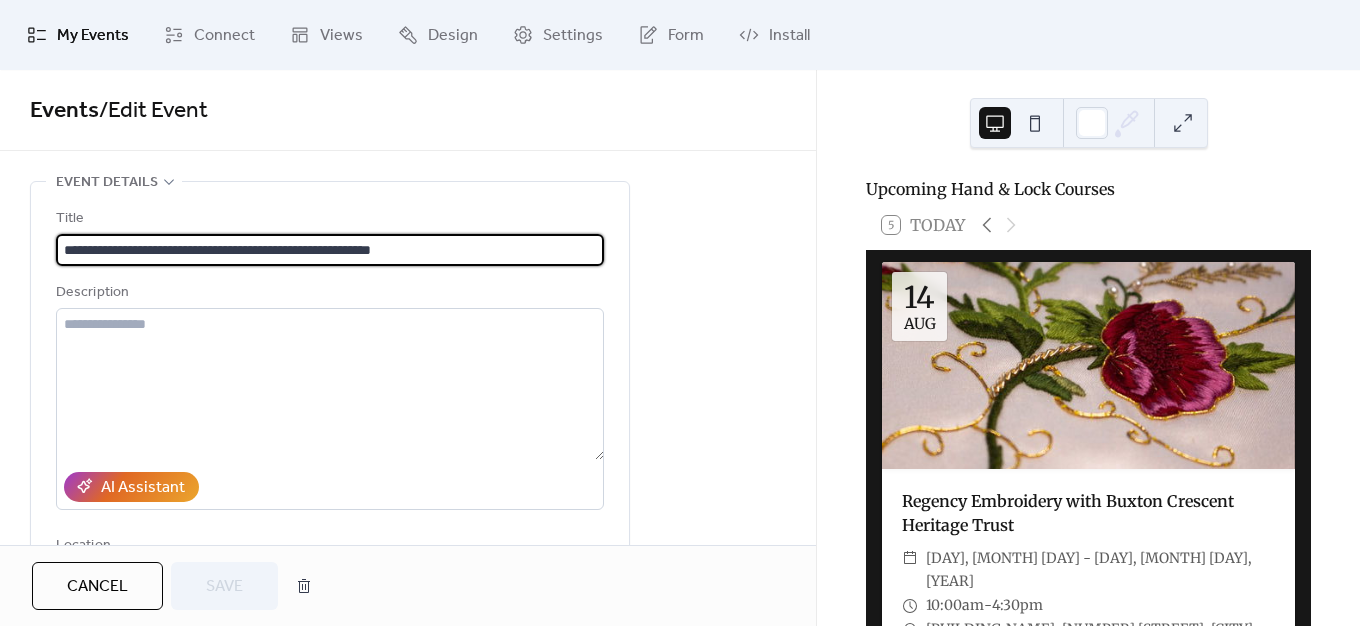 click on "**********" at bounding box center (330, 250) 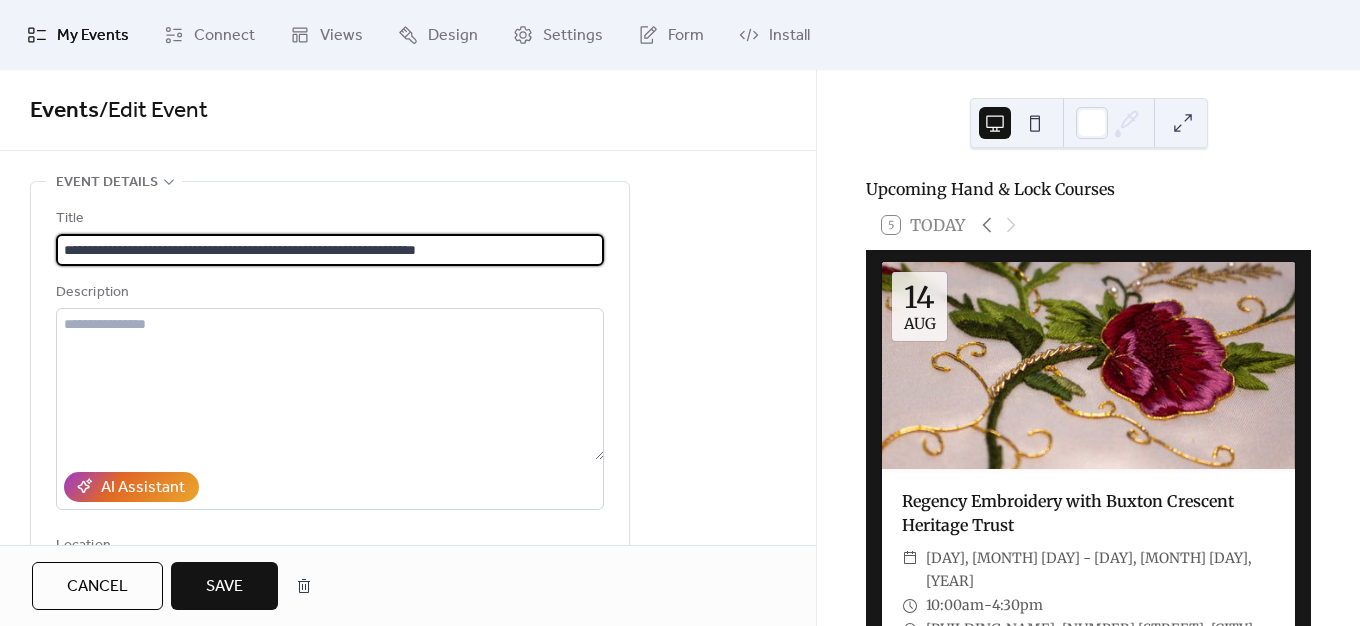 type on "**********" 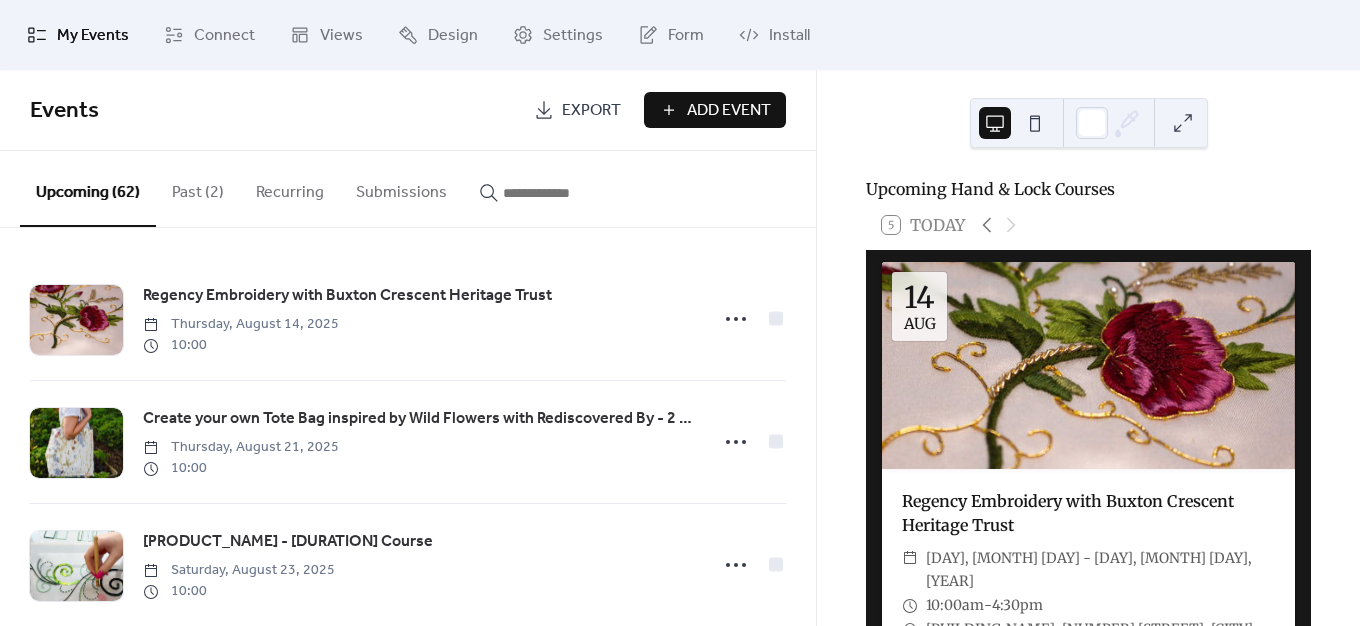 click at bounding box center [563, 193] 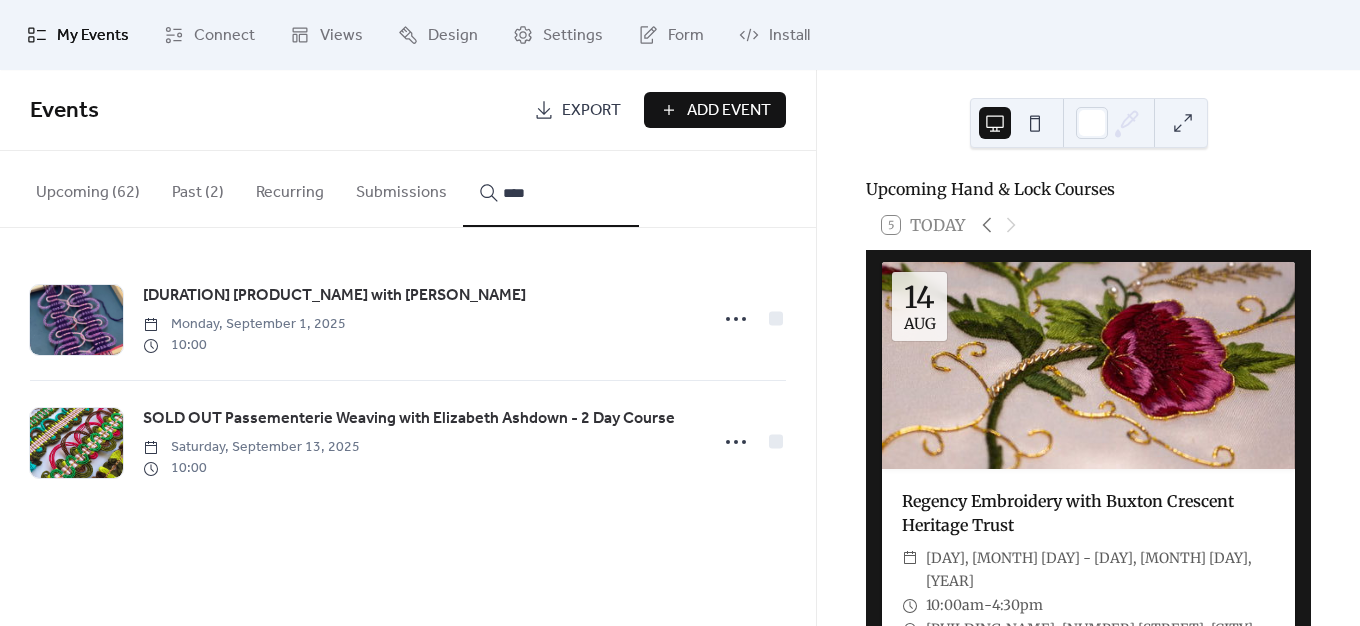 click on "****" at bounding box center (563, 193) 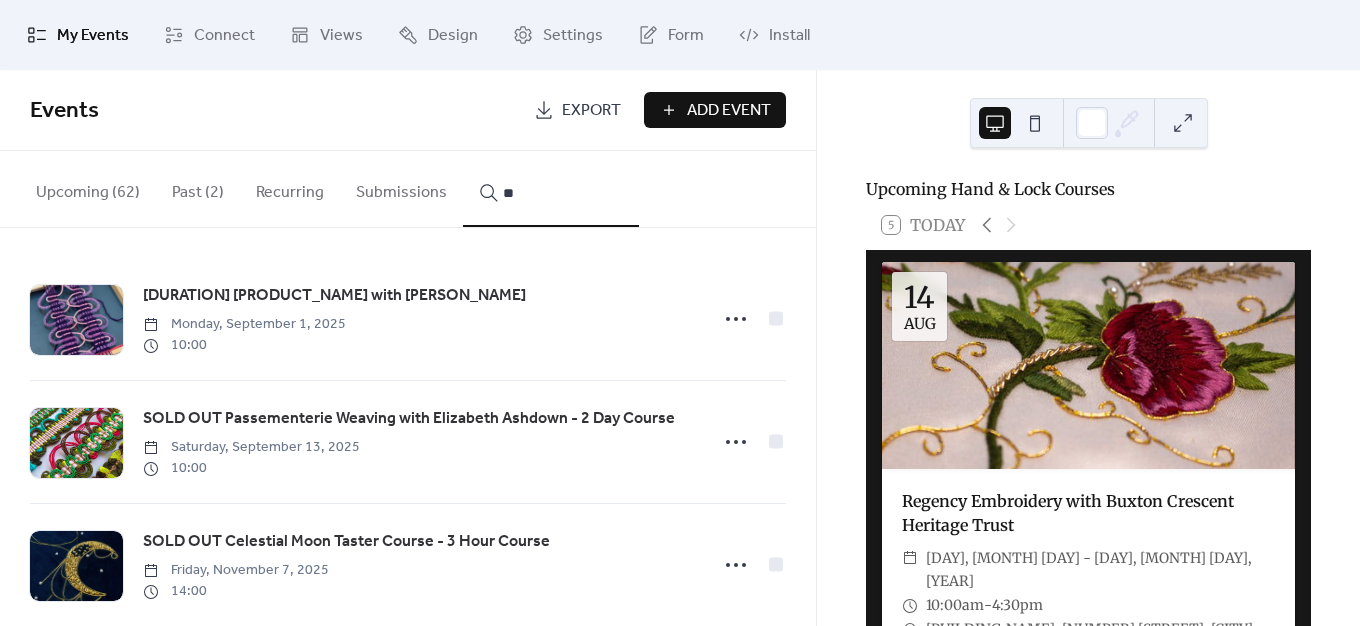 type on "*" 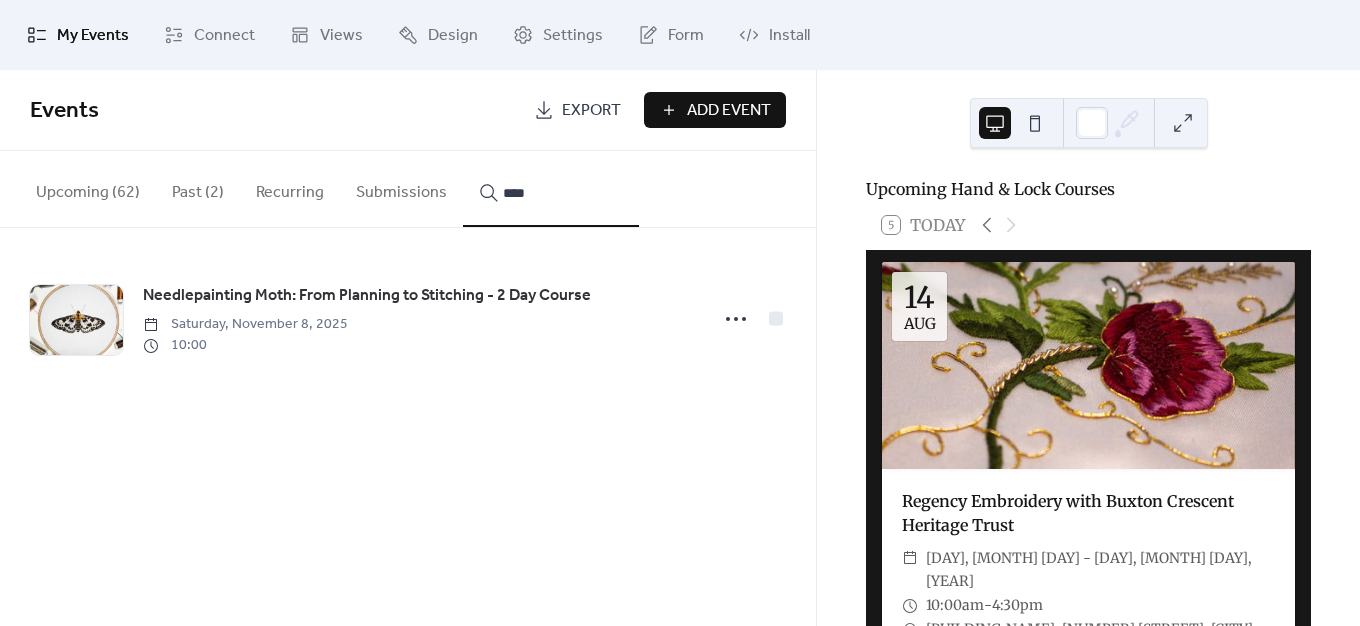 type on "****" 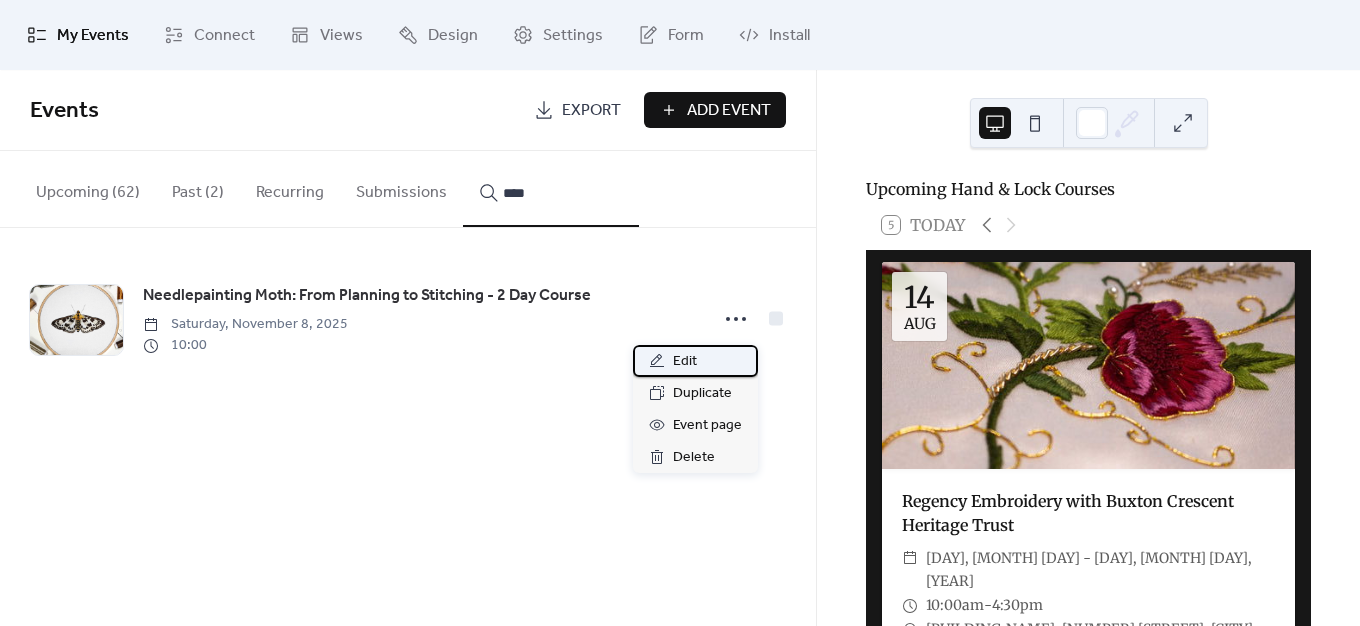 click on "Edit" at bounding box center [695, 361] 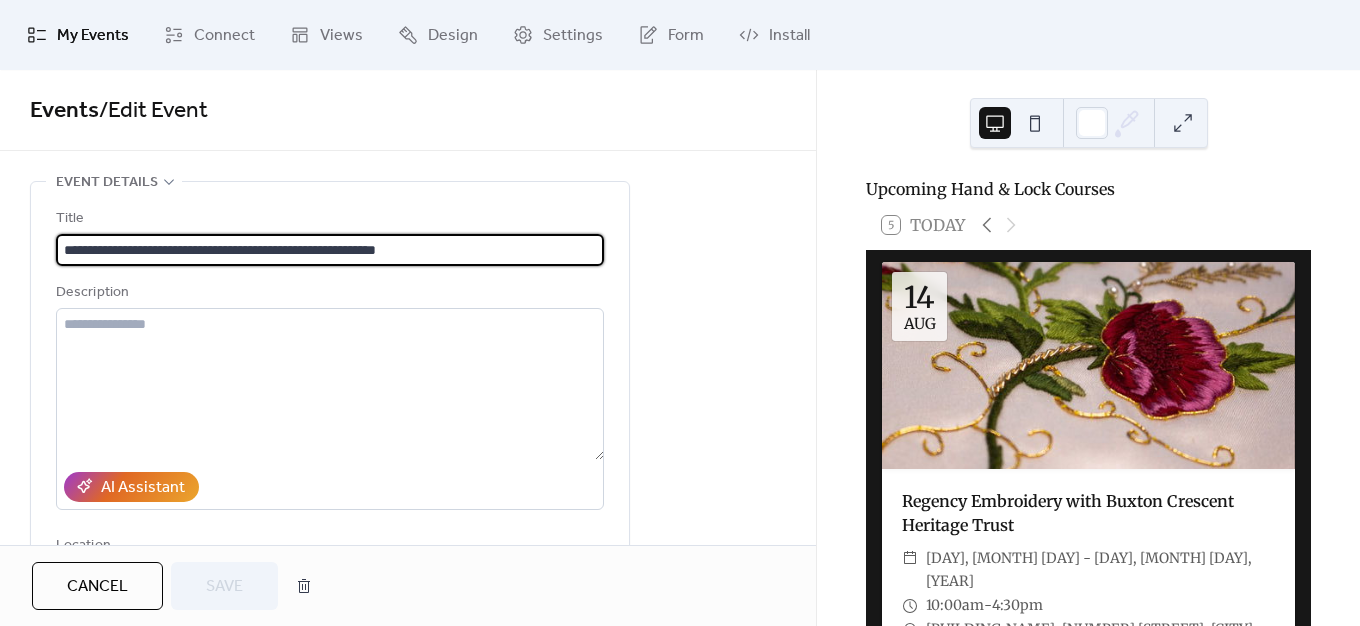 click on "**********" at bounding box center (330, 250) 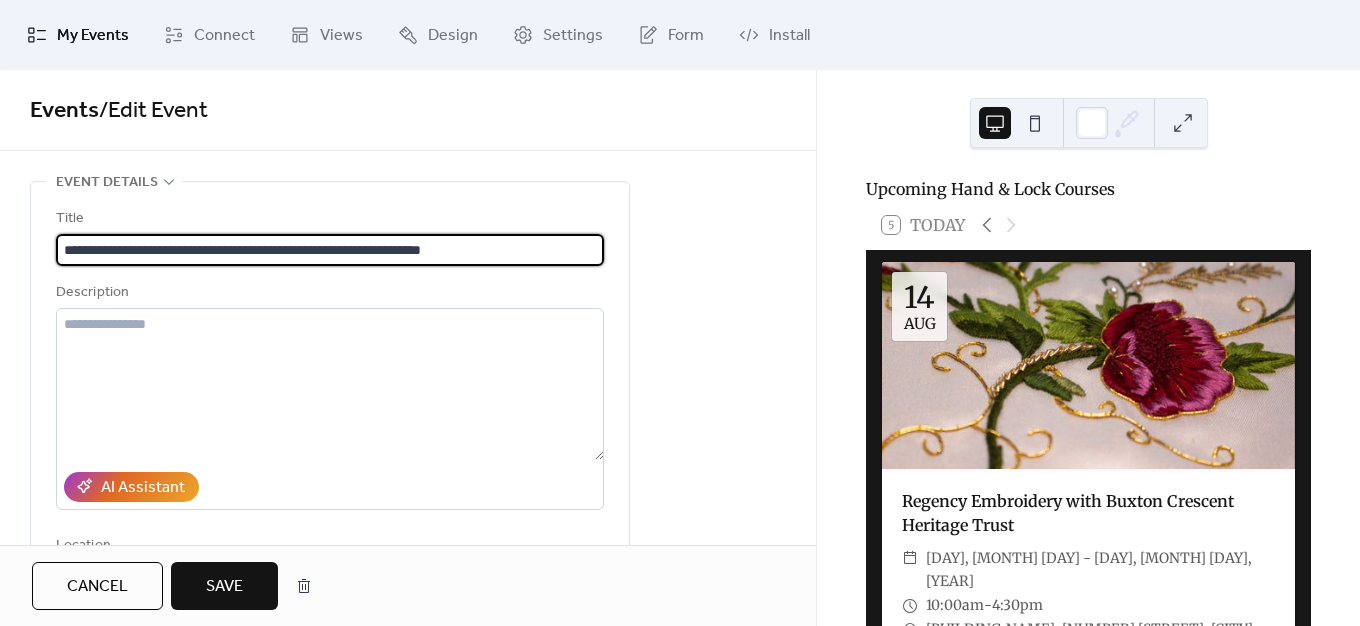 type on "**********" 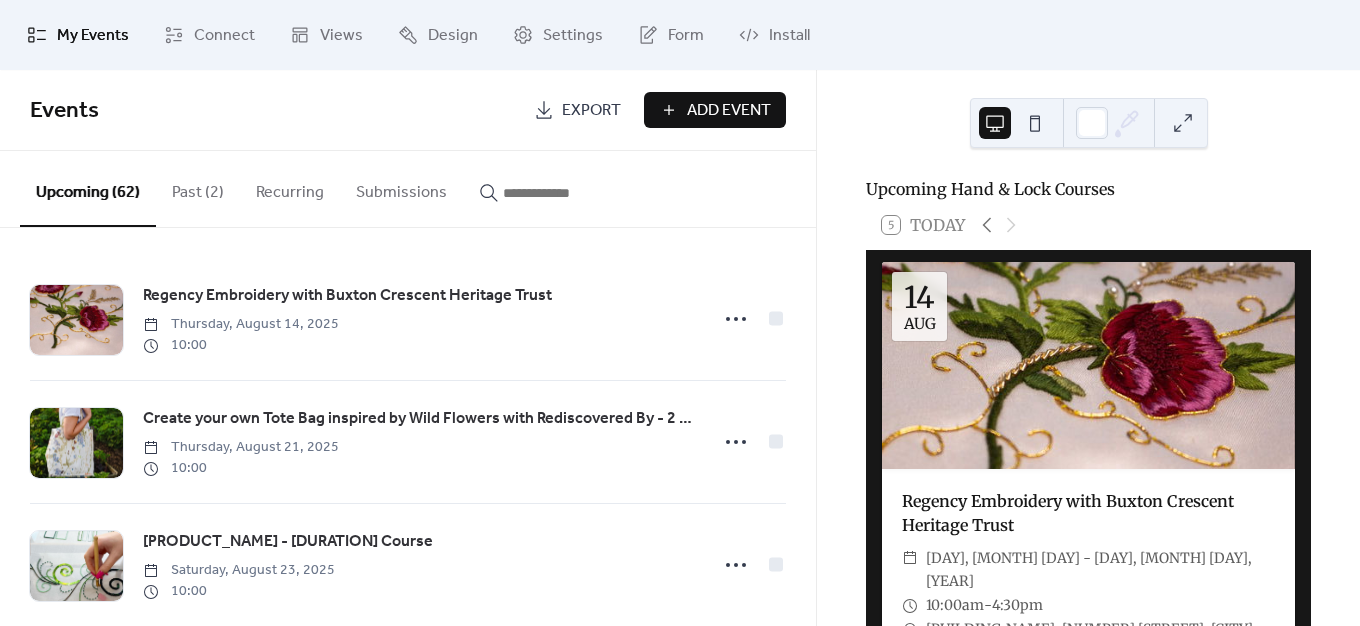 click at bounding box center [563, 193] 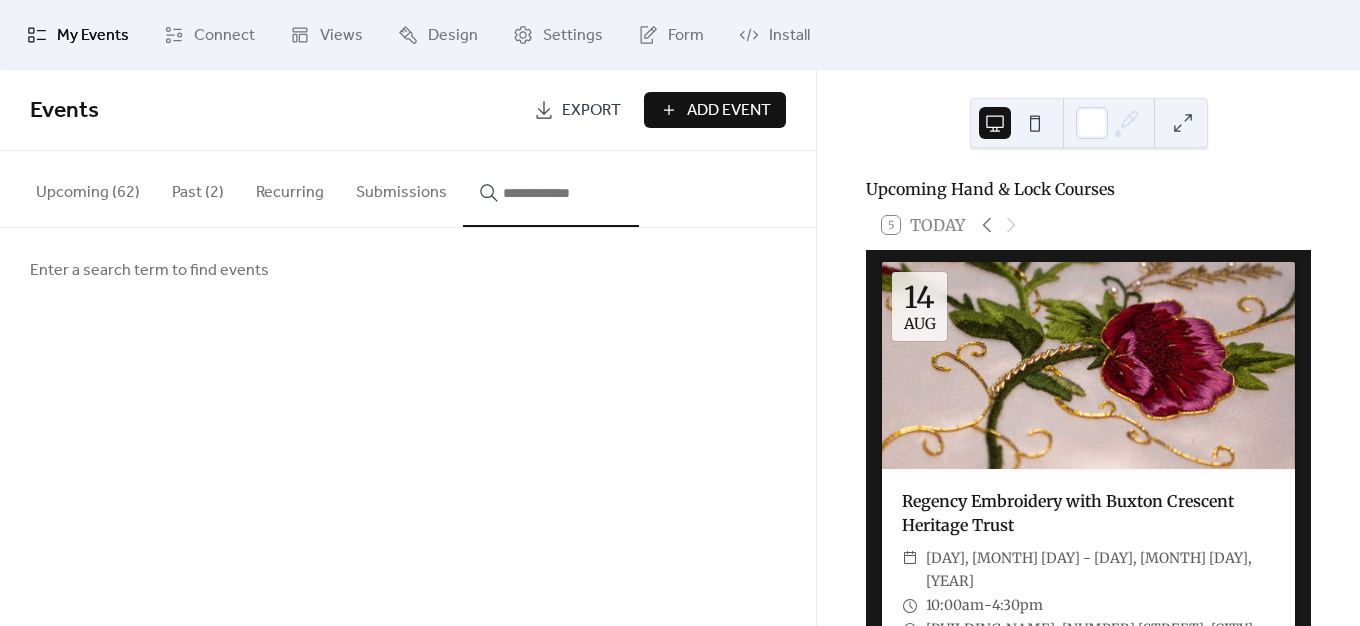 click on "Past (2)" at bounding box center [198, 188] 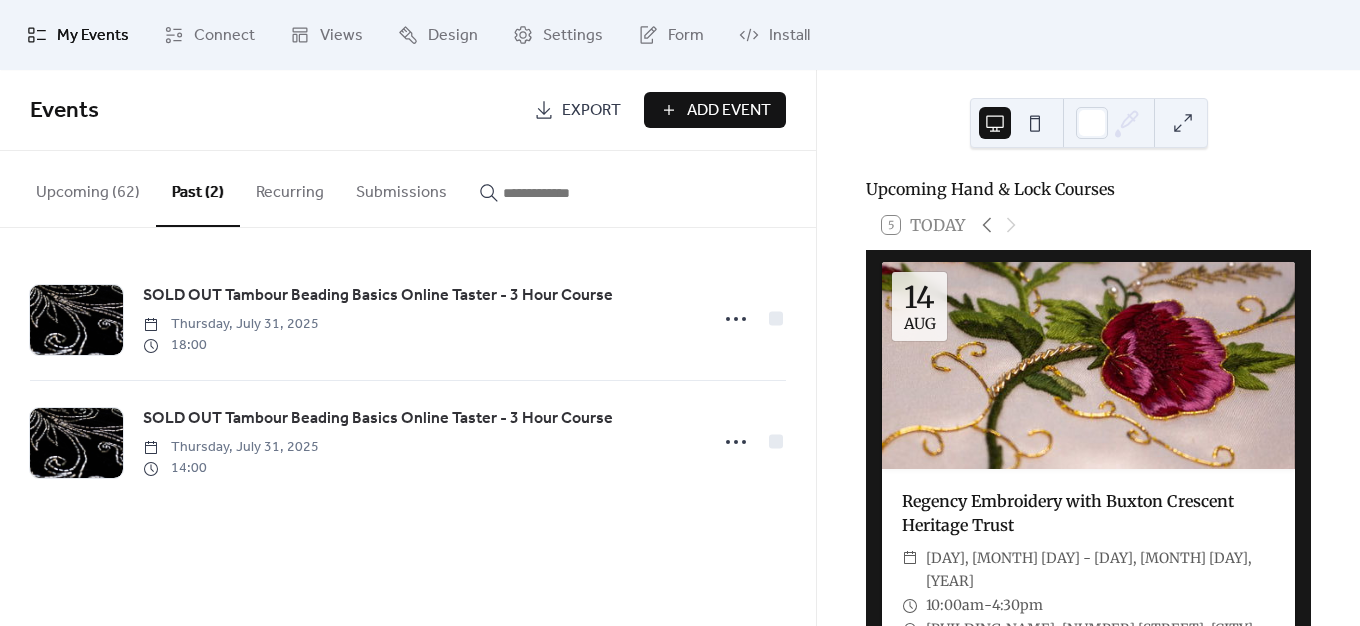 click at bounding box center (551, 188) 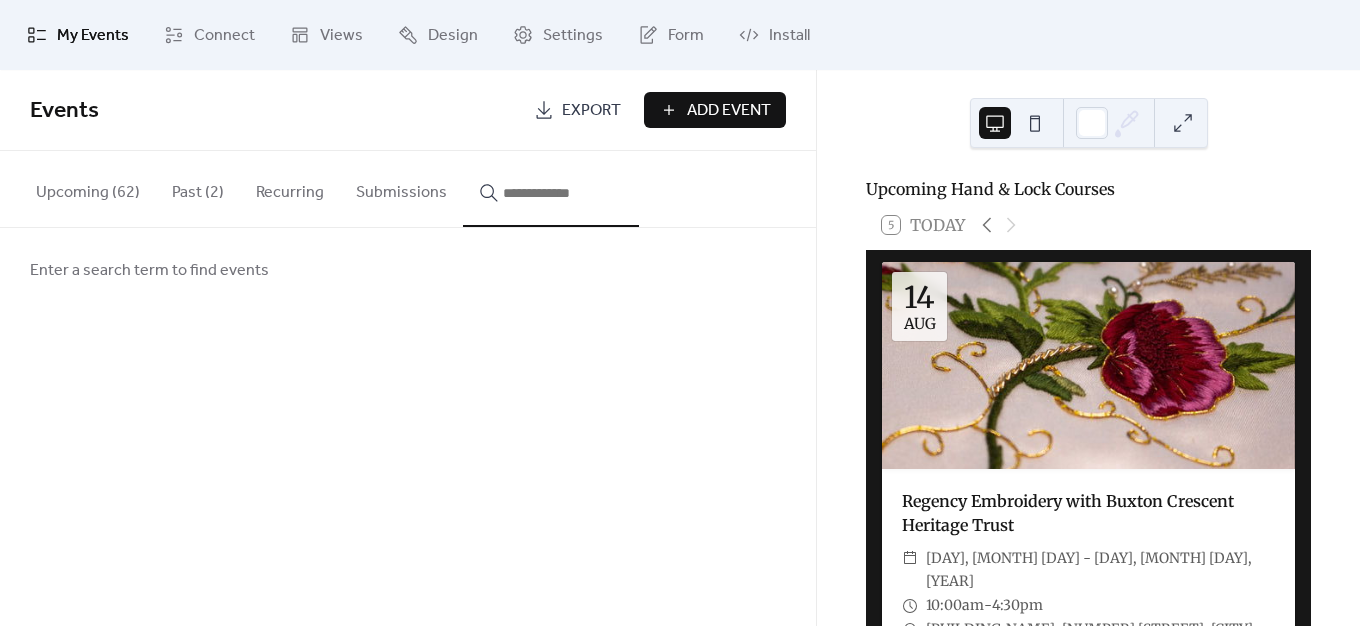 click at bounding box center (563, 193) 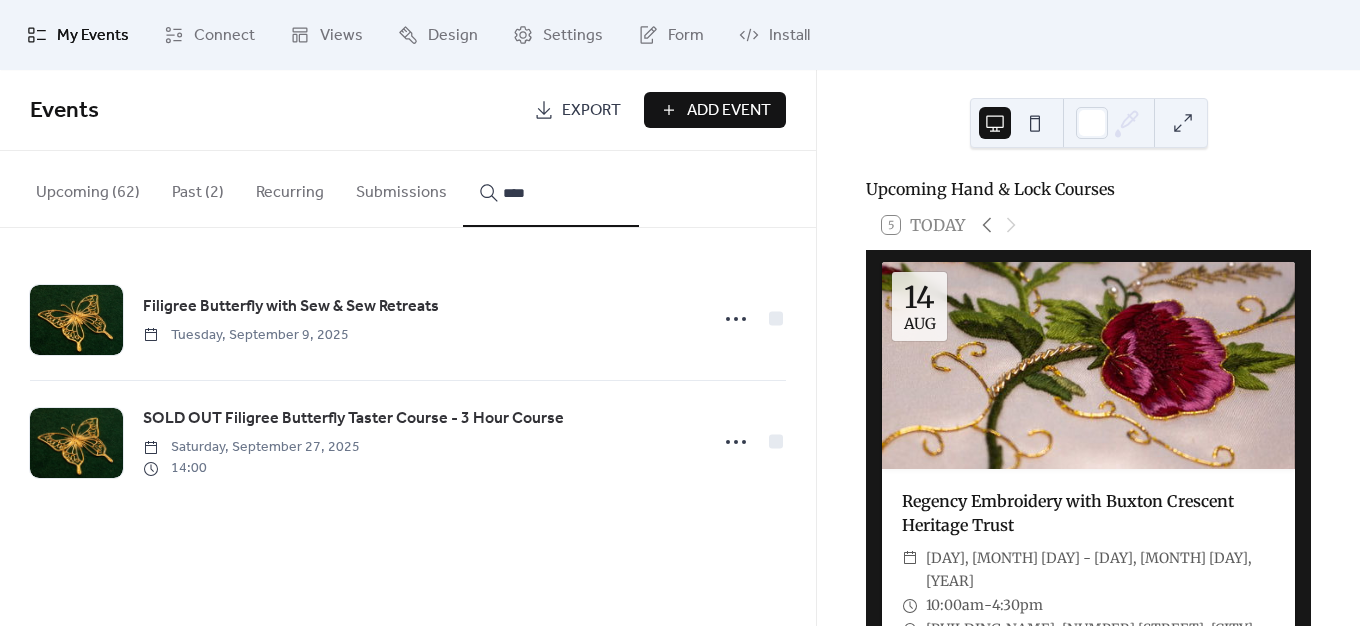 click on "****" at bounding box center [563, 193] 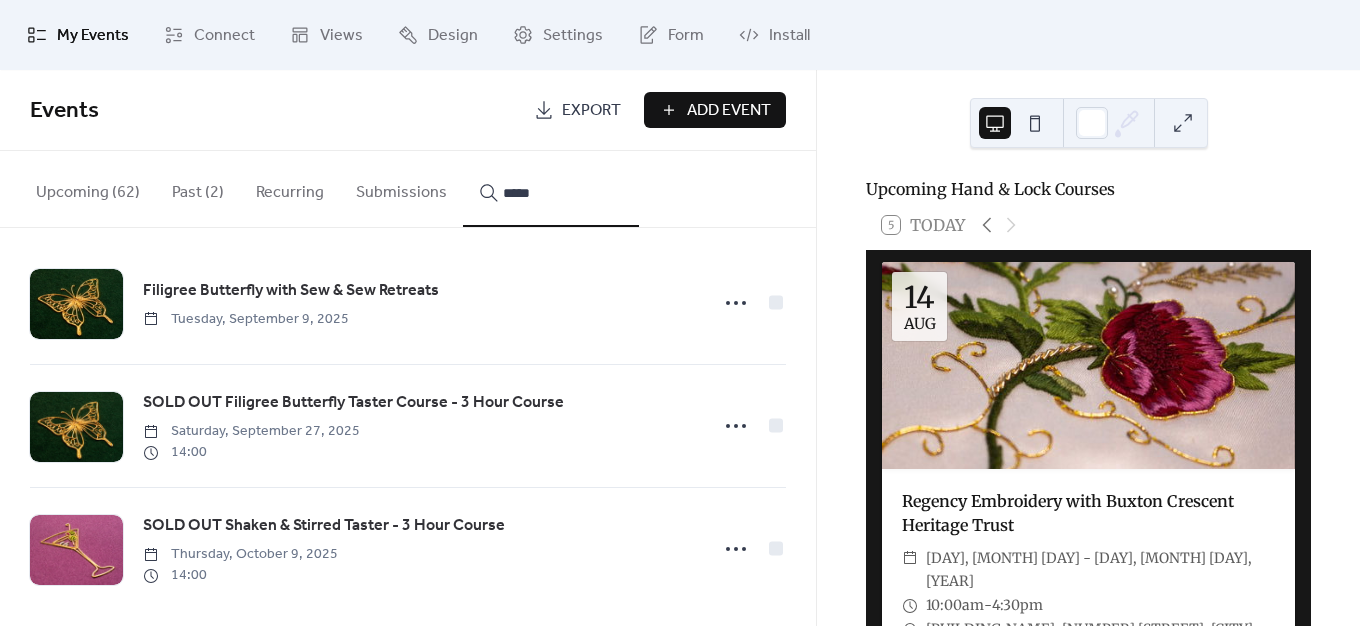 scroll, scrollTop: 0, scrollLeft: 0, axis: both 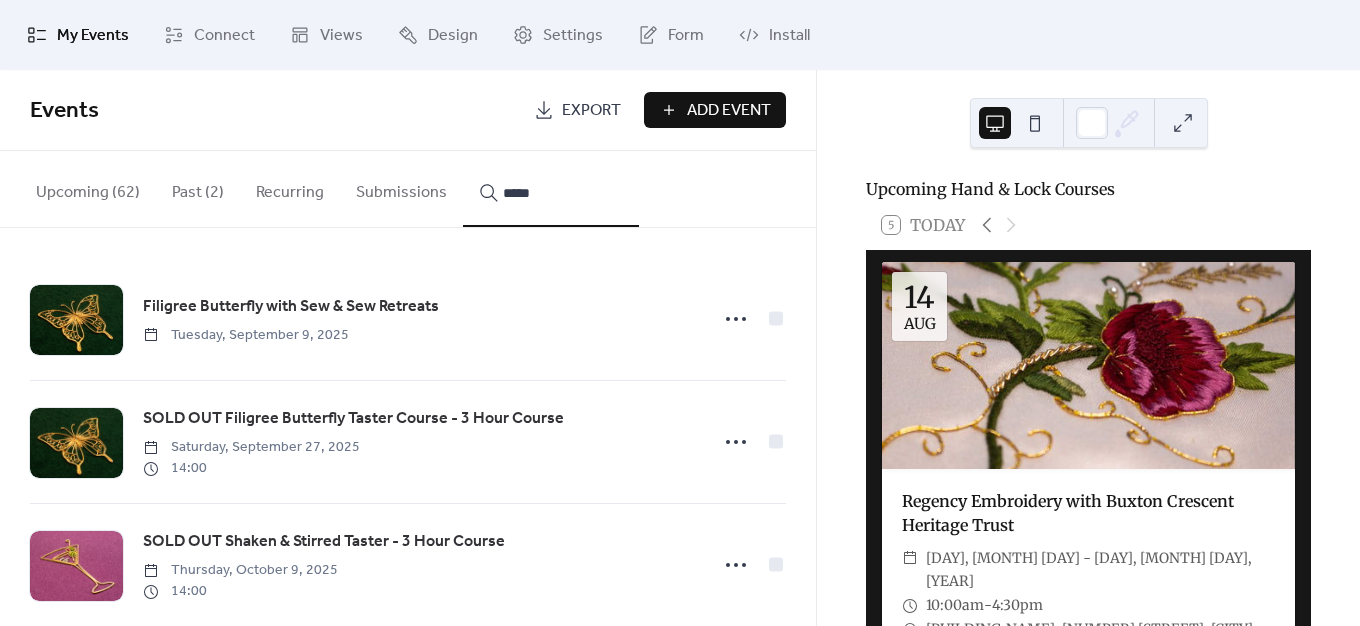 click on "*****" at bounding box center [563, 193] 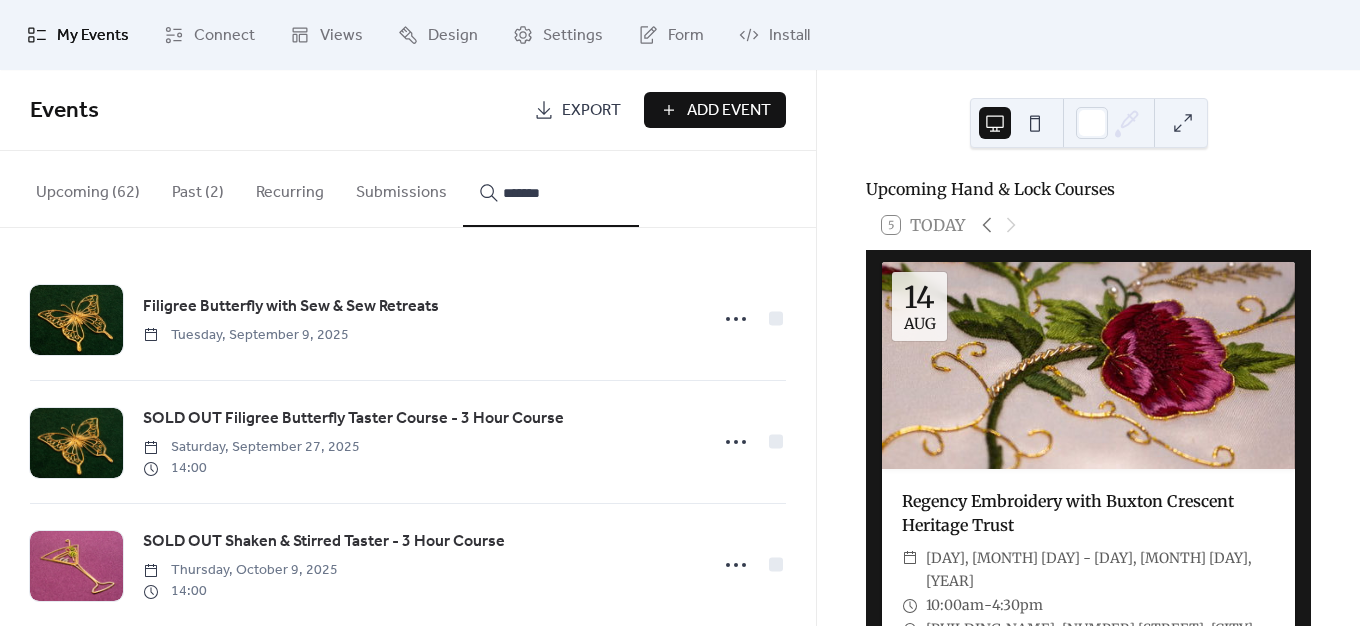 scroll, scrollTop: 1, scrollLeft: 0, axis: vertical 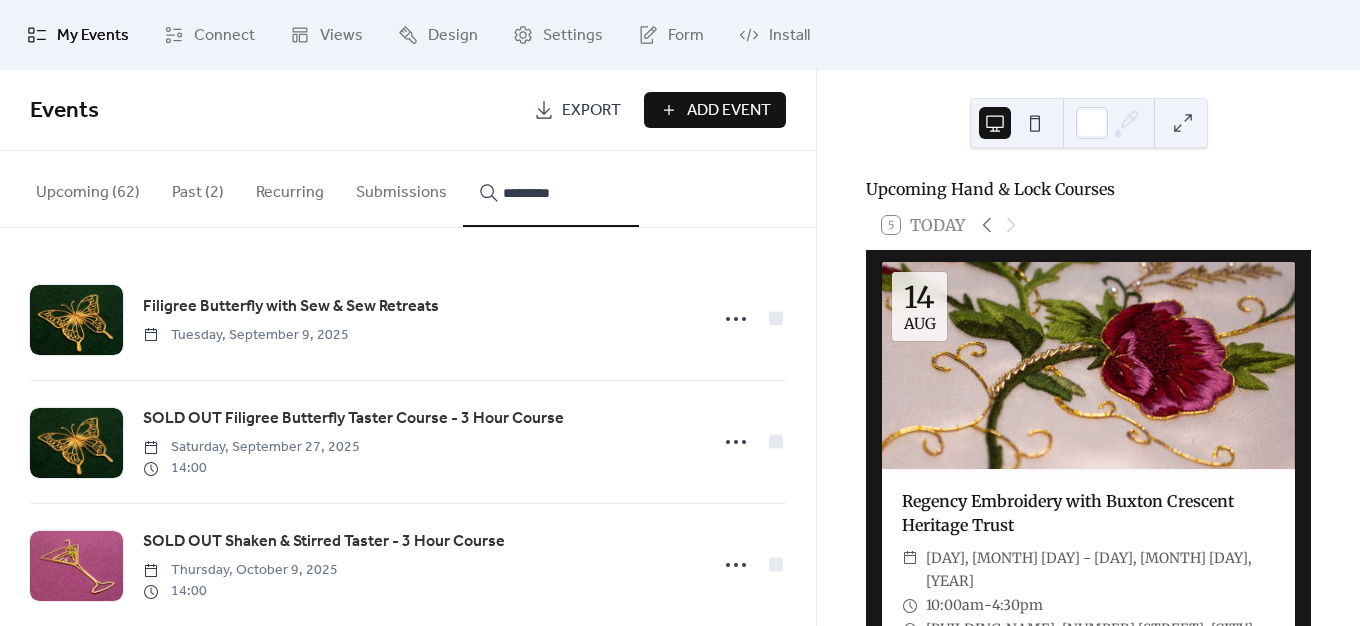 click on "Submissions" at bounding box center [401, 188] 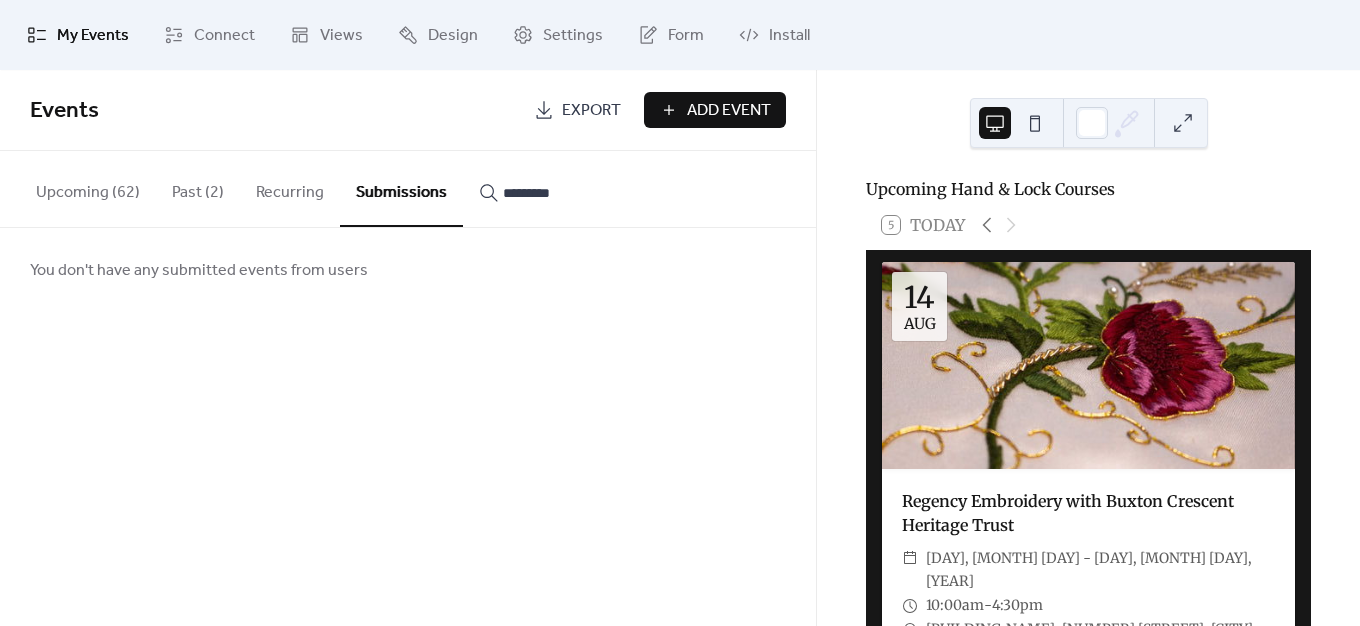 click on "*********" at bounding box center (563, 193) 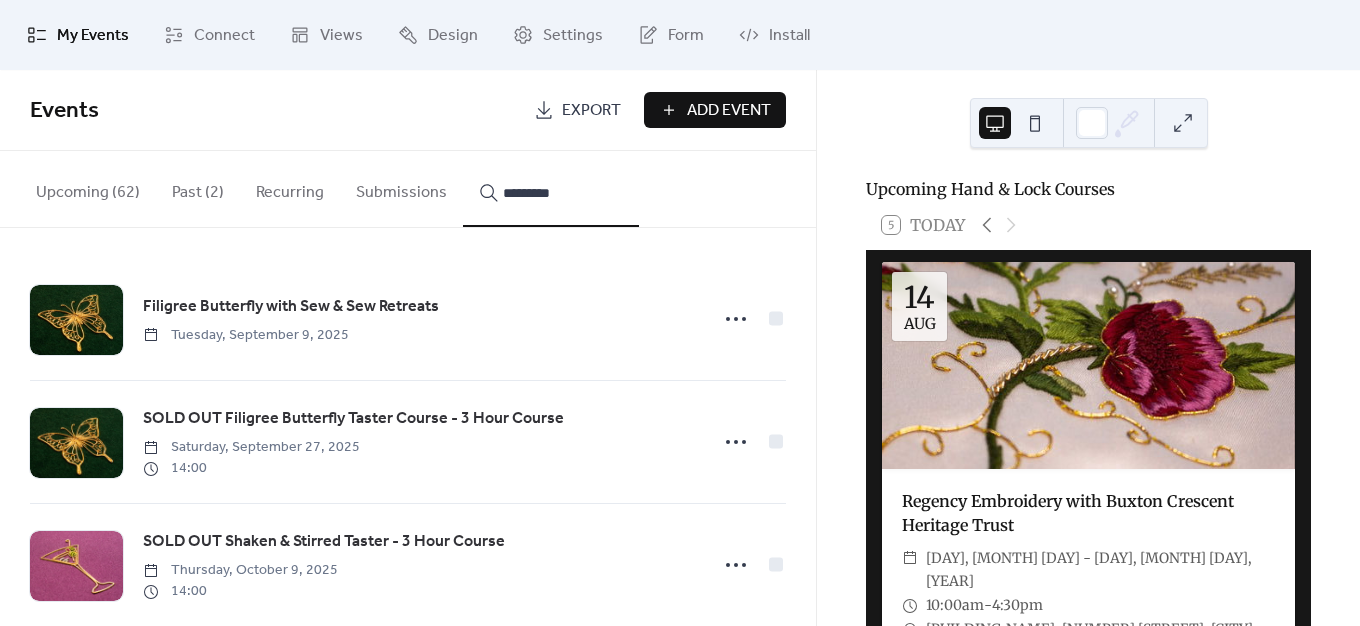 click on "*********" at bounding box center (563, 193) 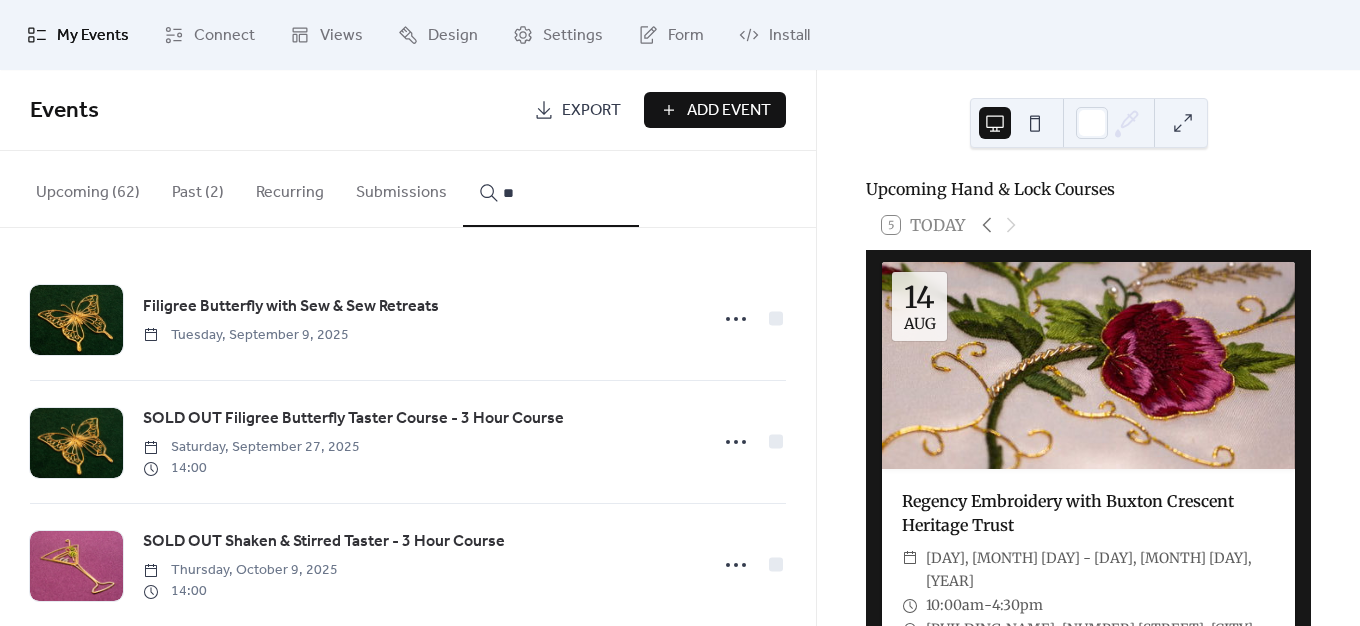 type on "*" 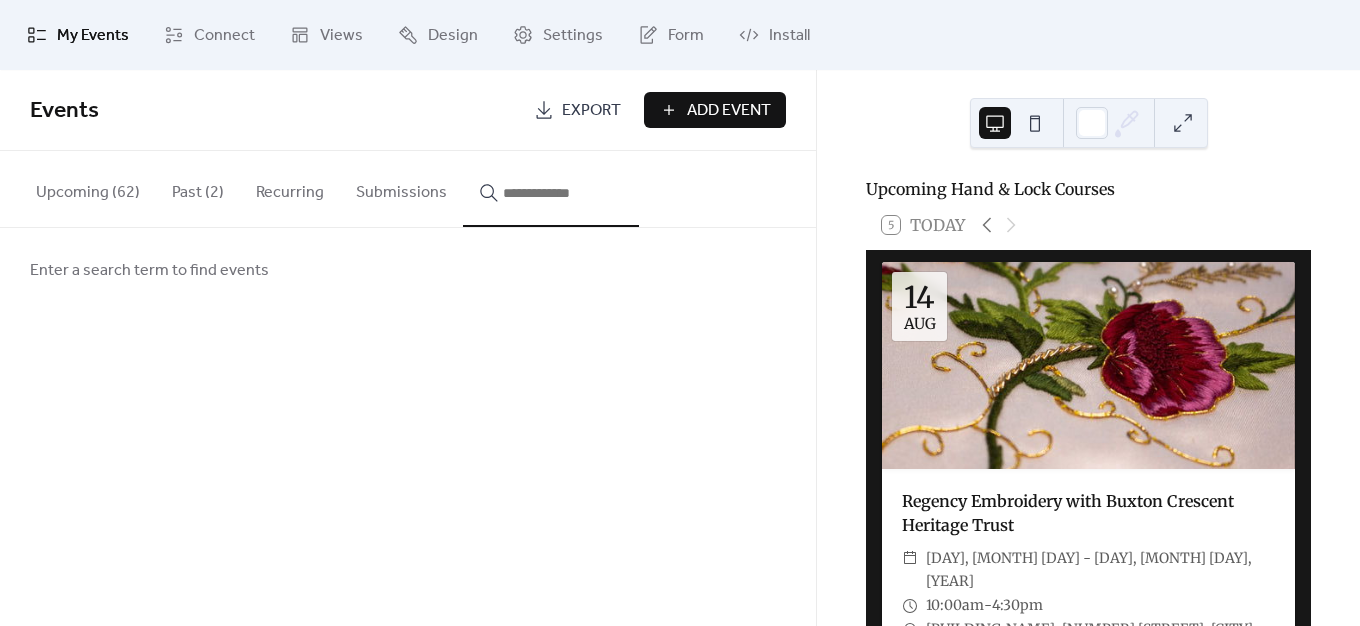 type 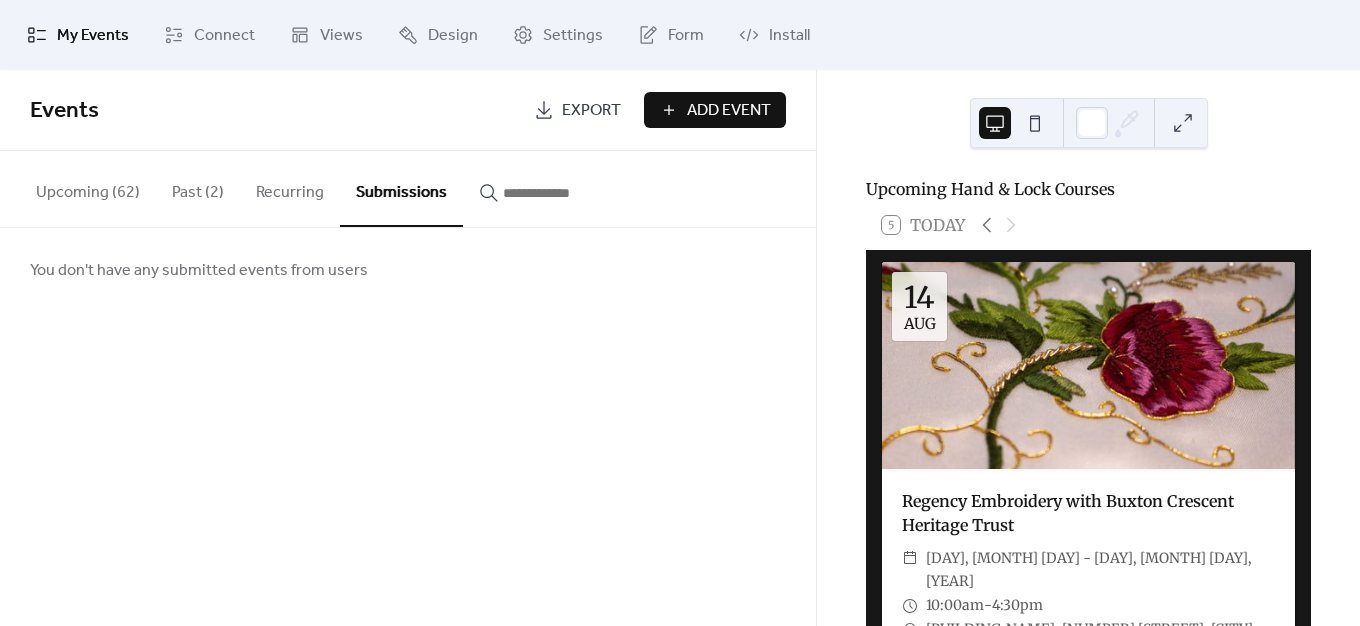 click at bounding box center [551, 193] 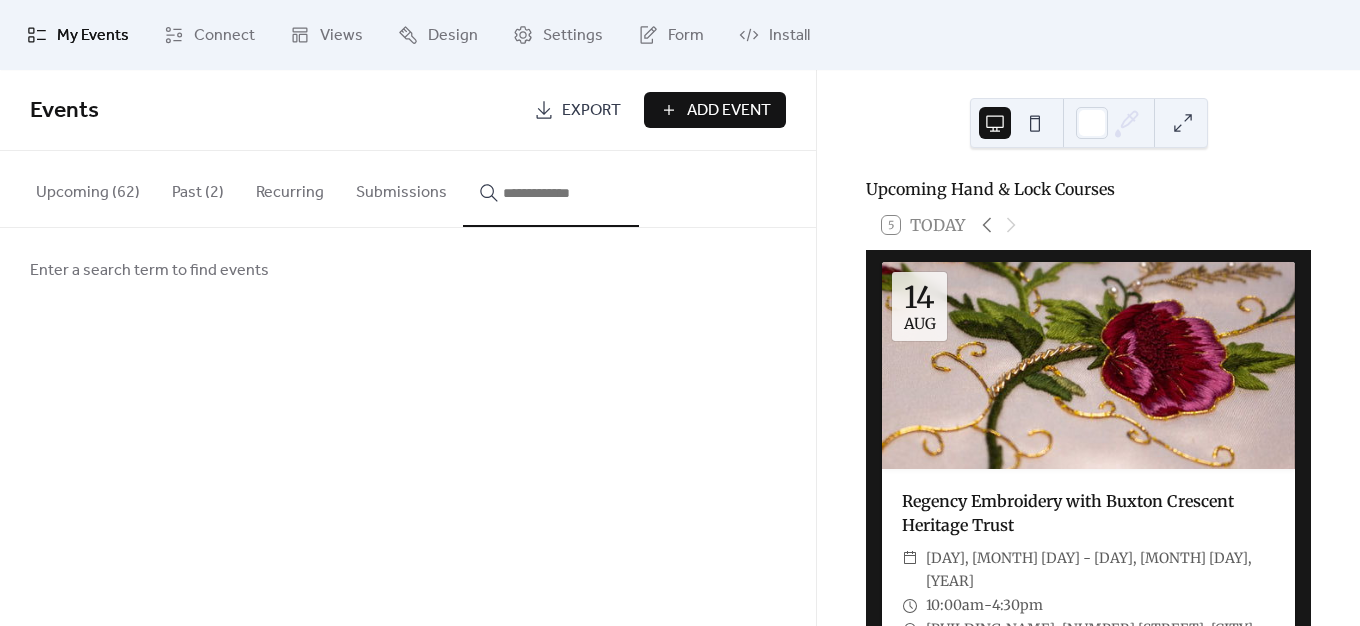 type 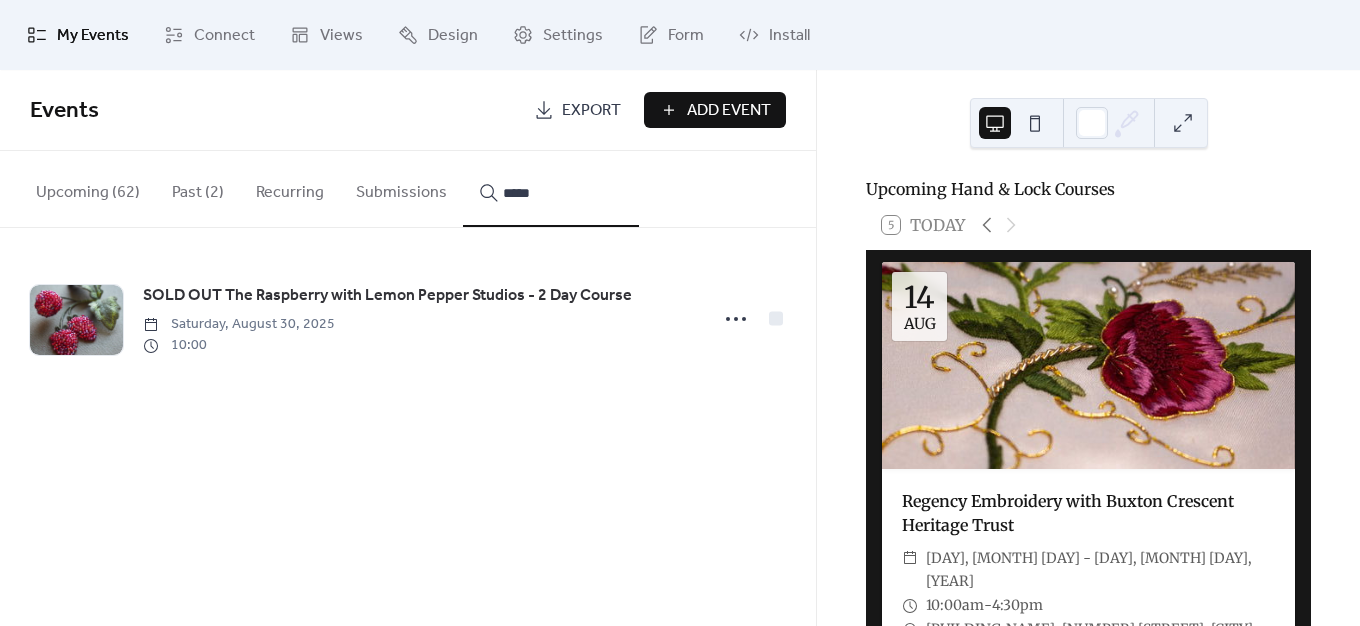click on "*****" at bounding box center (563, 193) 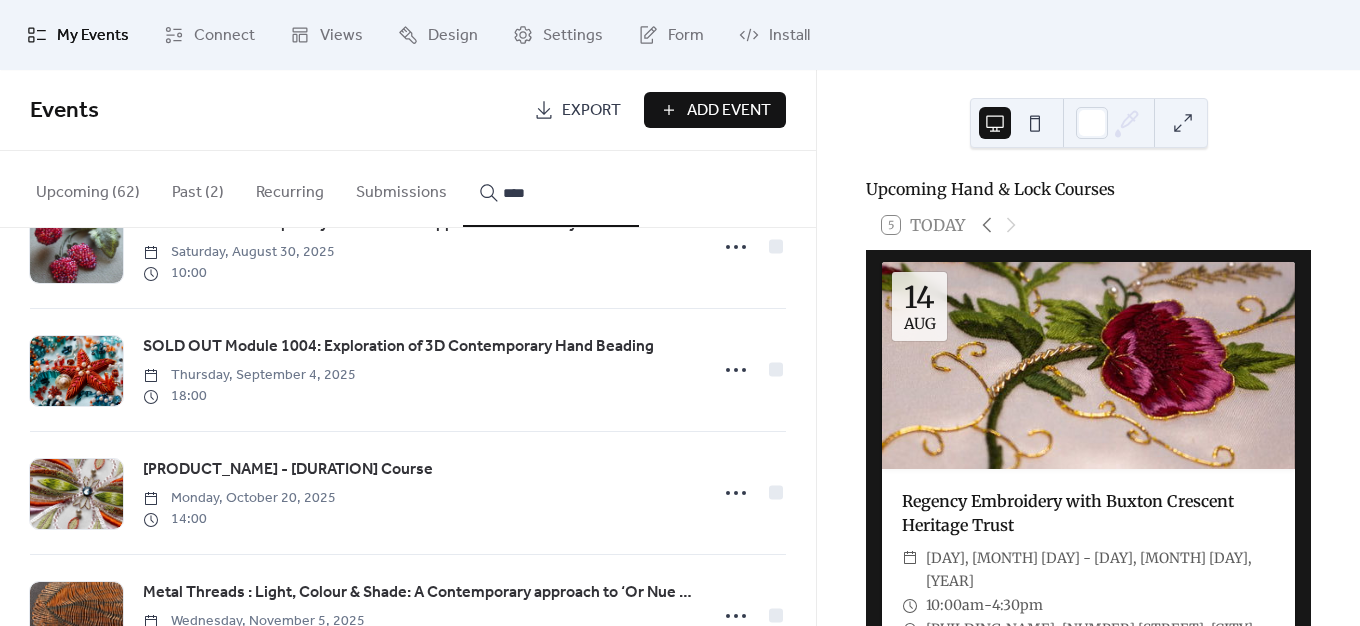scroll, scrollTop: 158, scrollLeft: 0, axis: vertical 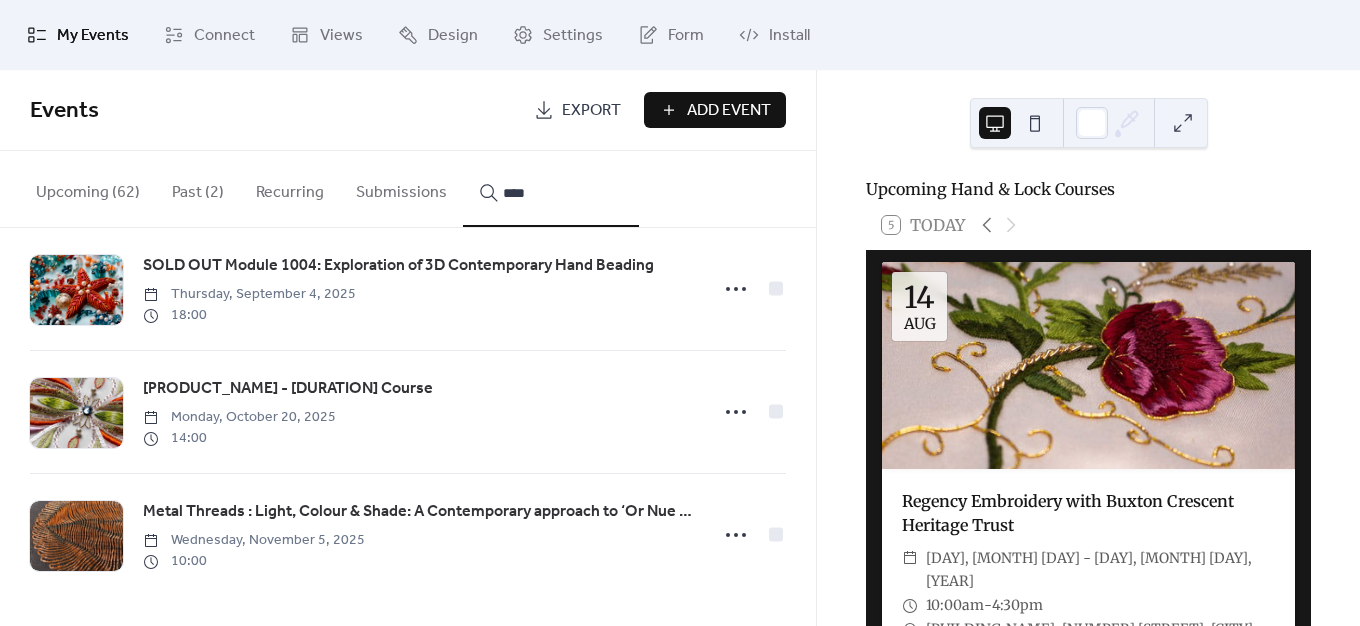 type on "****" 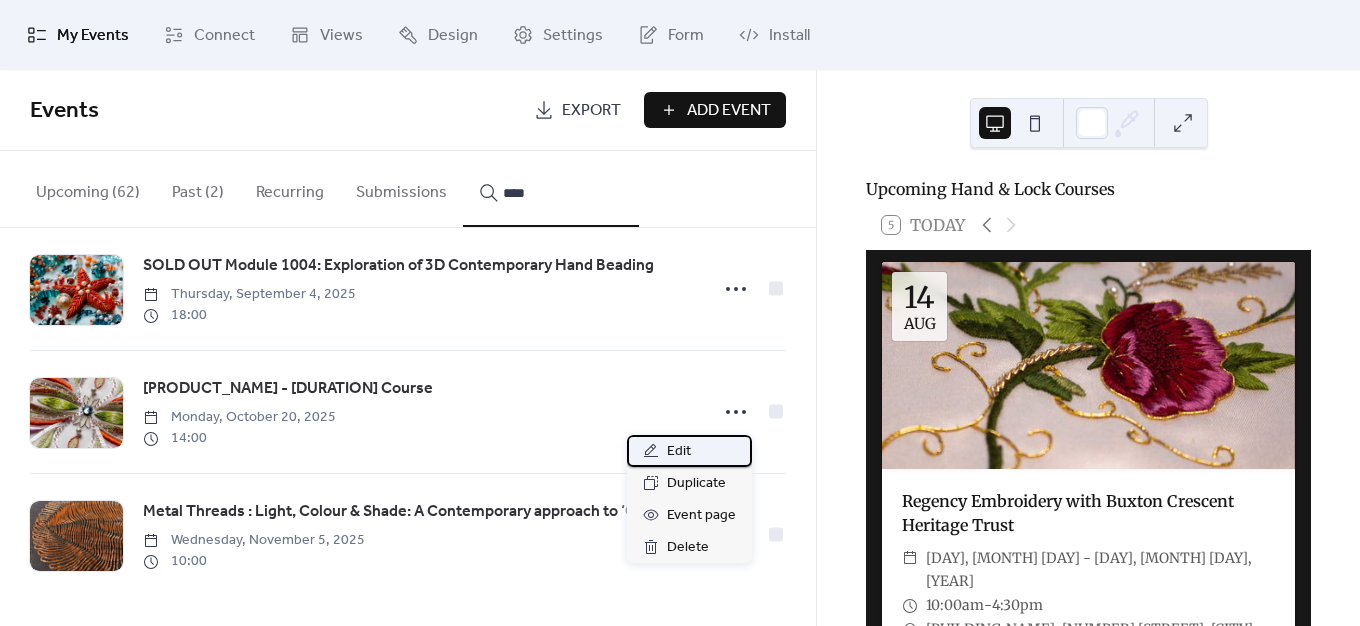 click on "Edit" at bounding box center [679, 452] 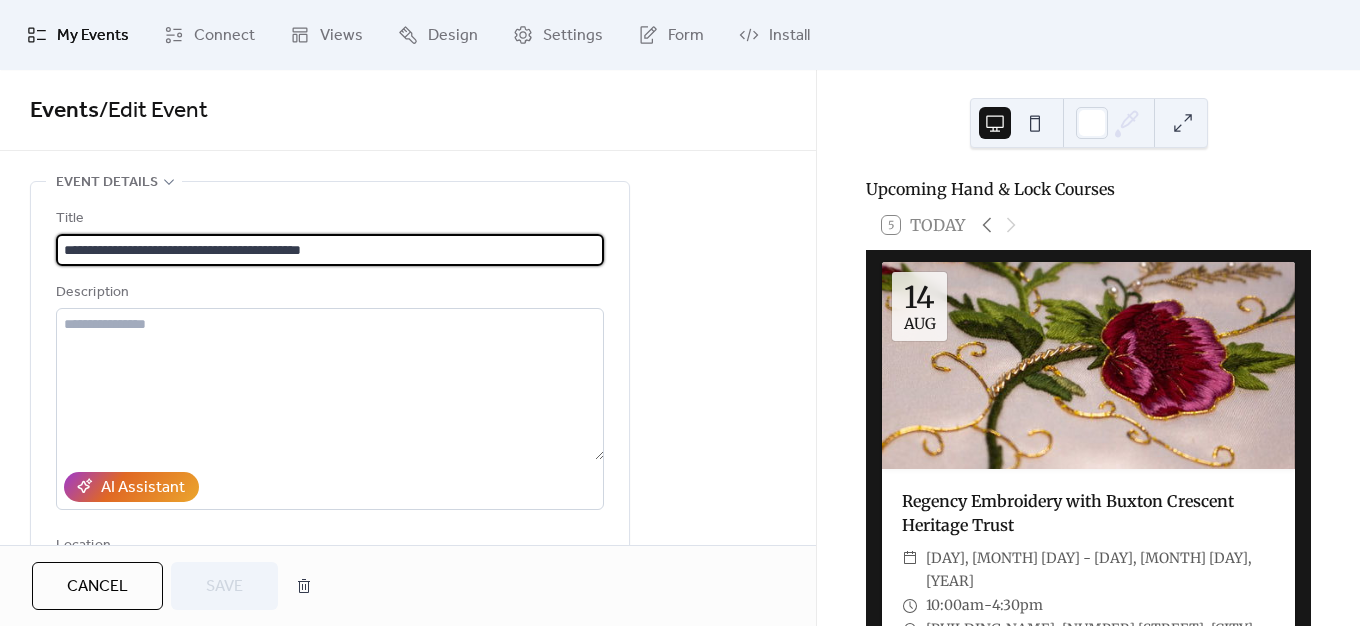 click on "**********" at bounding box center (330, 250) 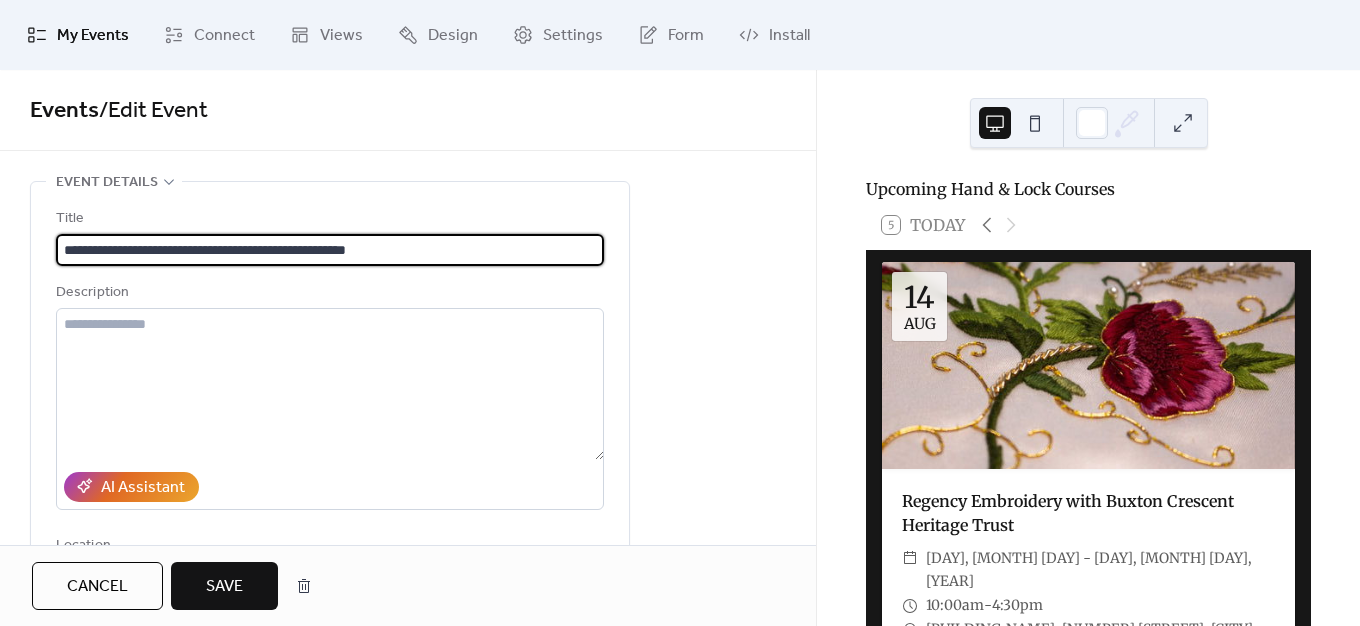 type on "**********" 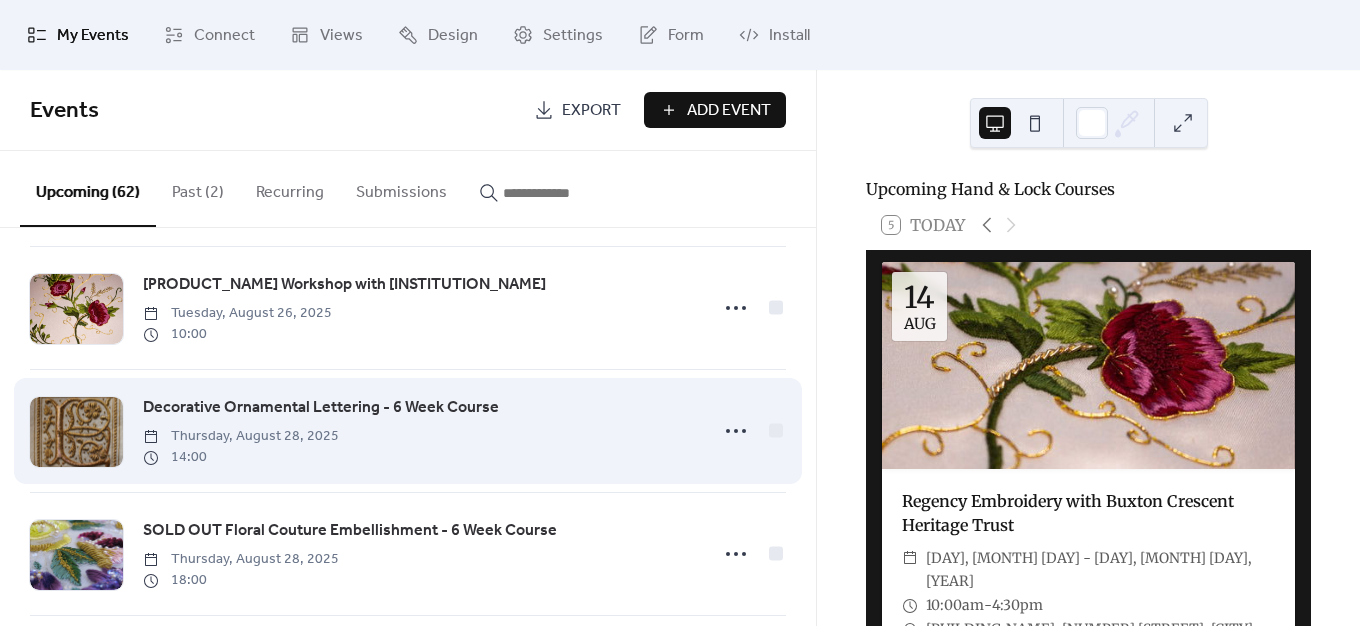 scroll, scrollTop: 400, scrollLeft: 0, axis: vertical 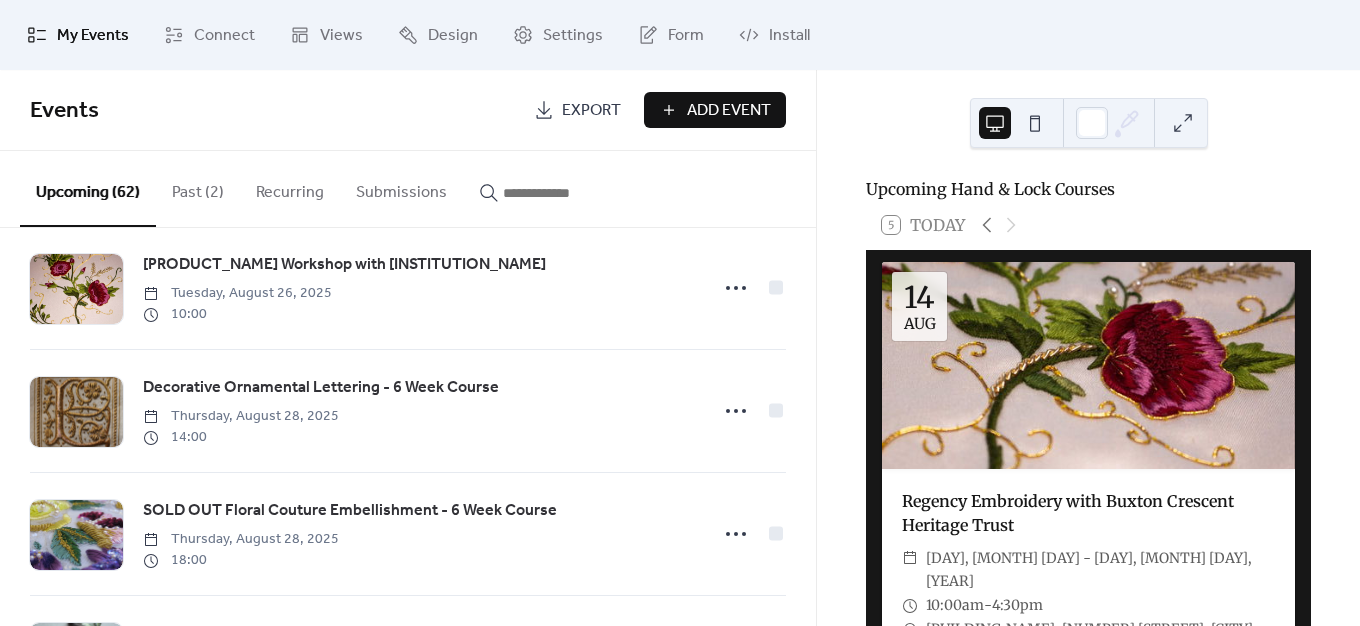 click at bounding box center [563, 193] 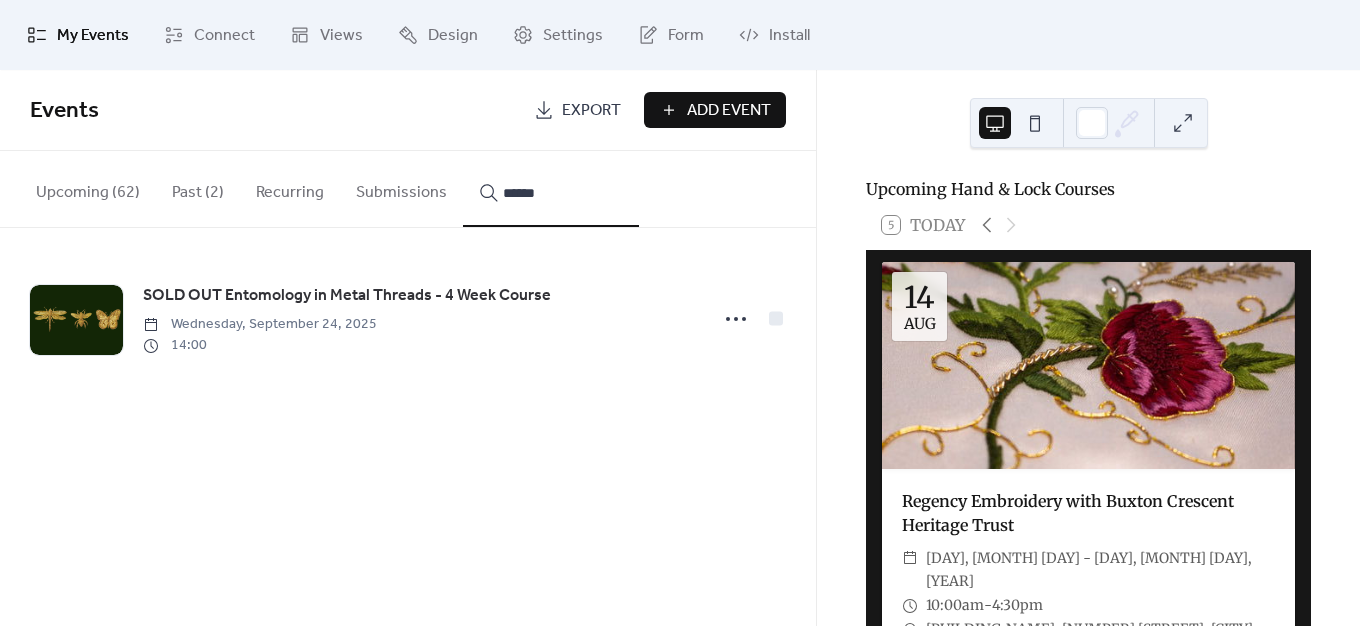 click on "Past (2)" at bounding box center (198, 188) 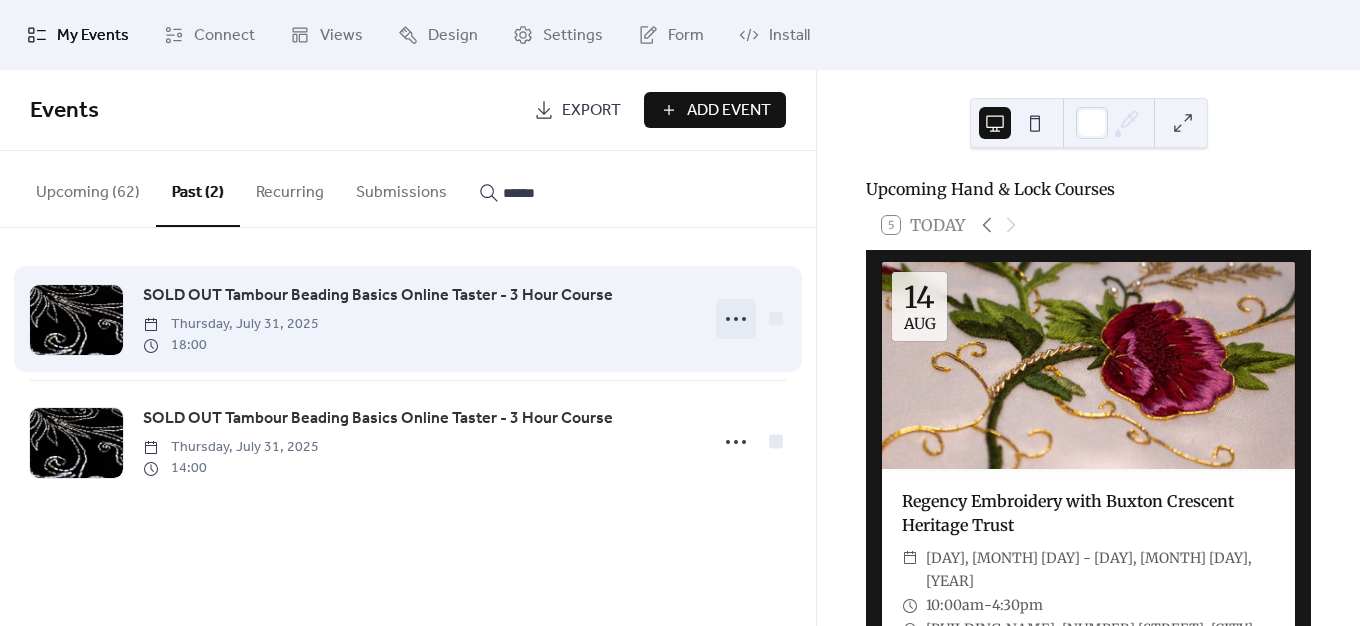 click 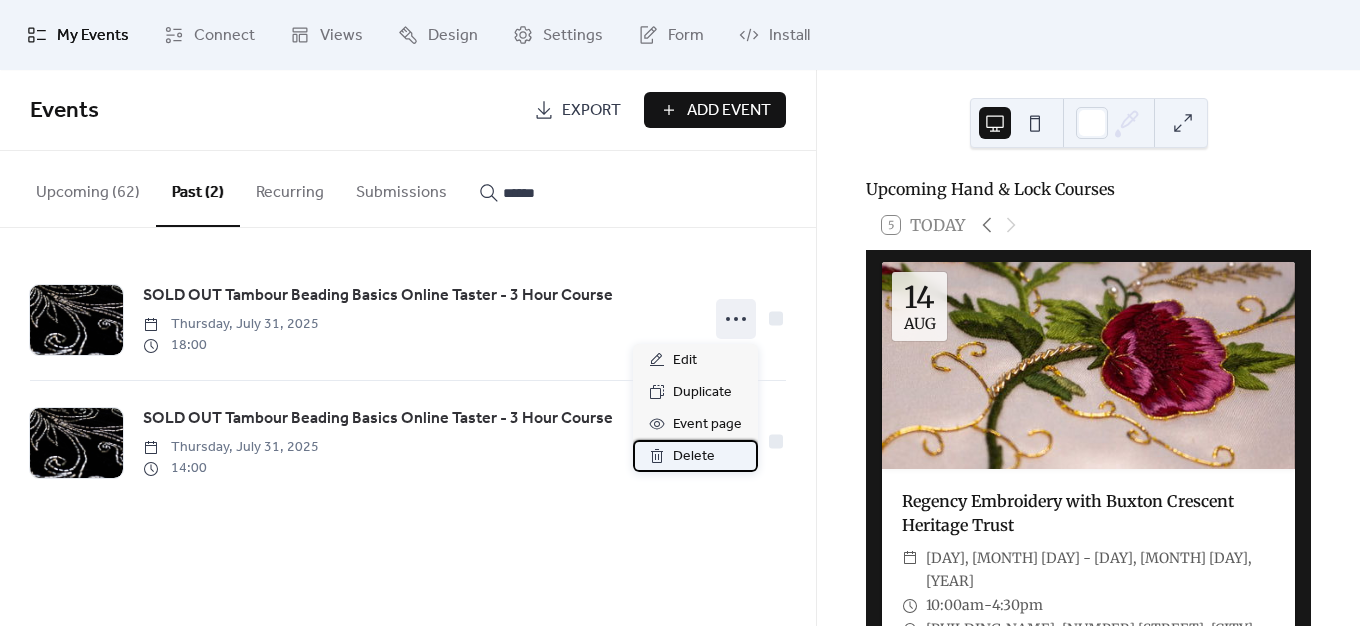 click on "Delete" at bounding box center (694, 457) 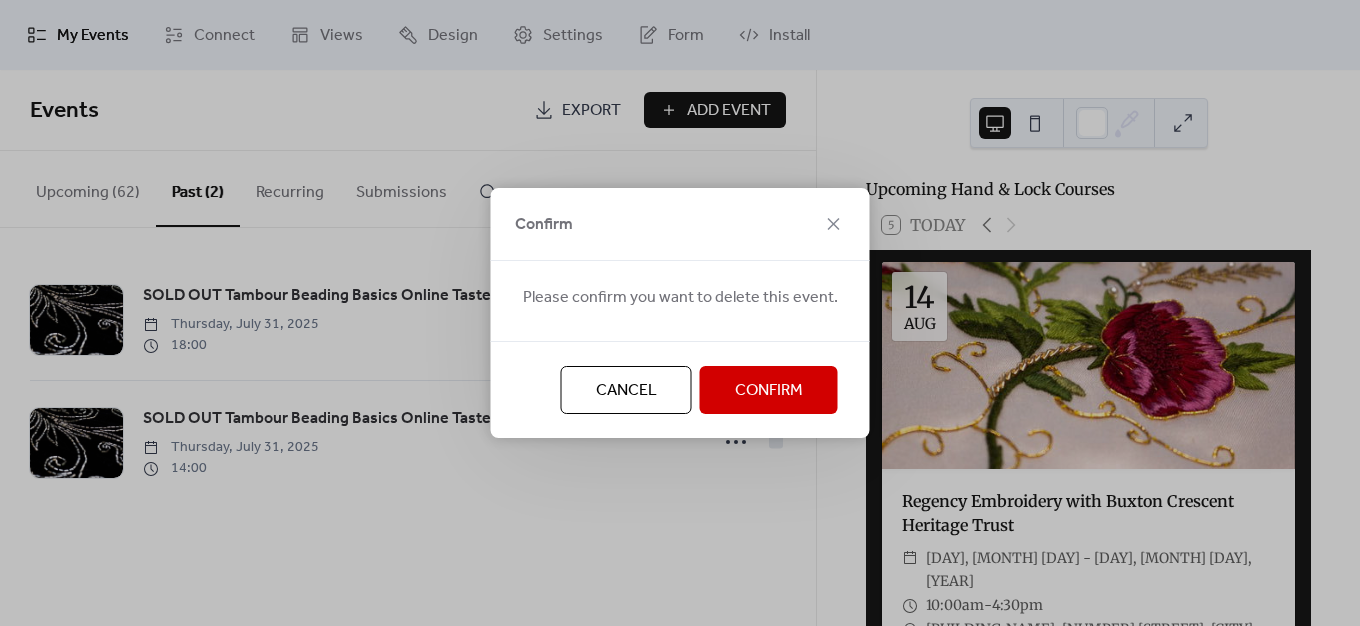 click on "Confirm" at bounding box center (769, 391) 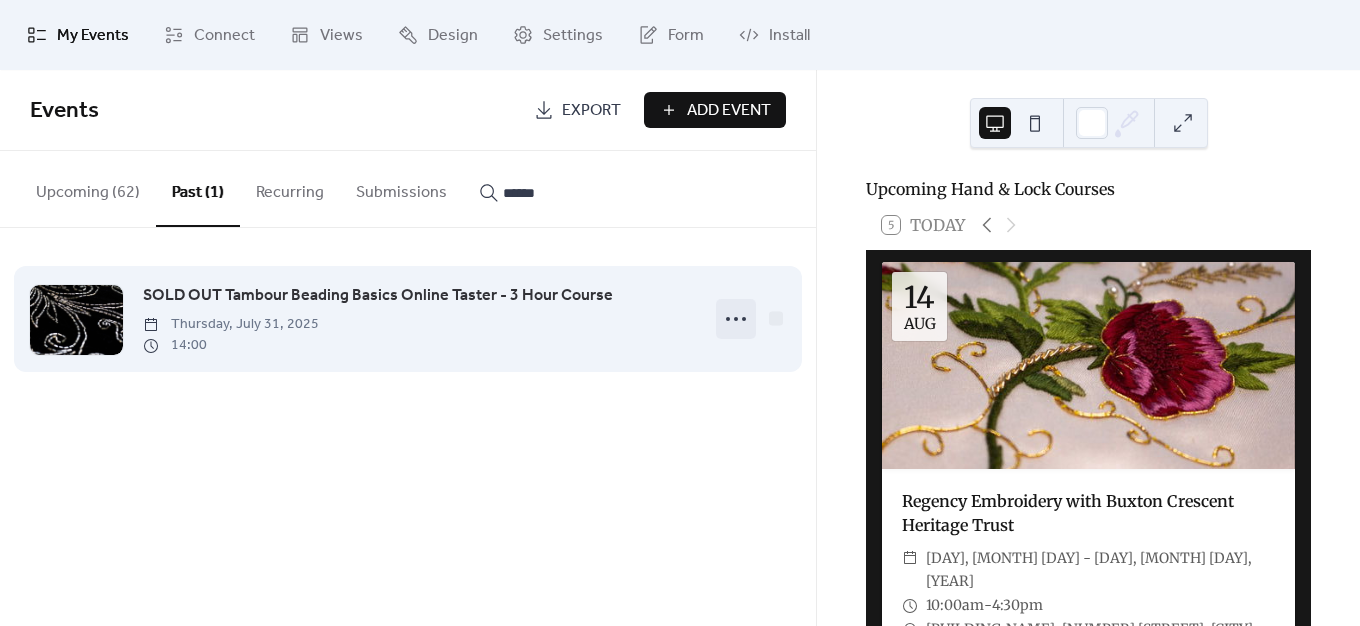 click 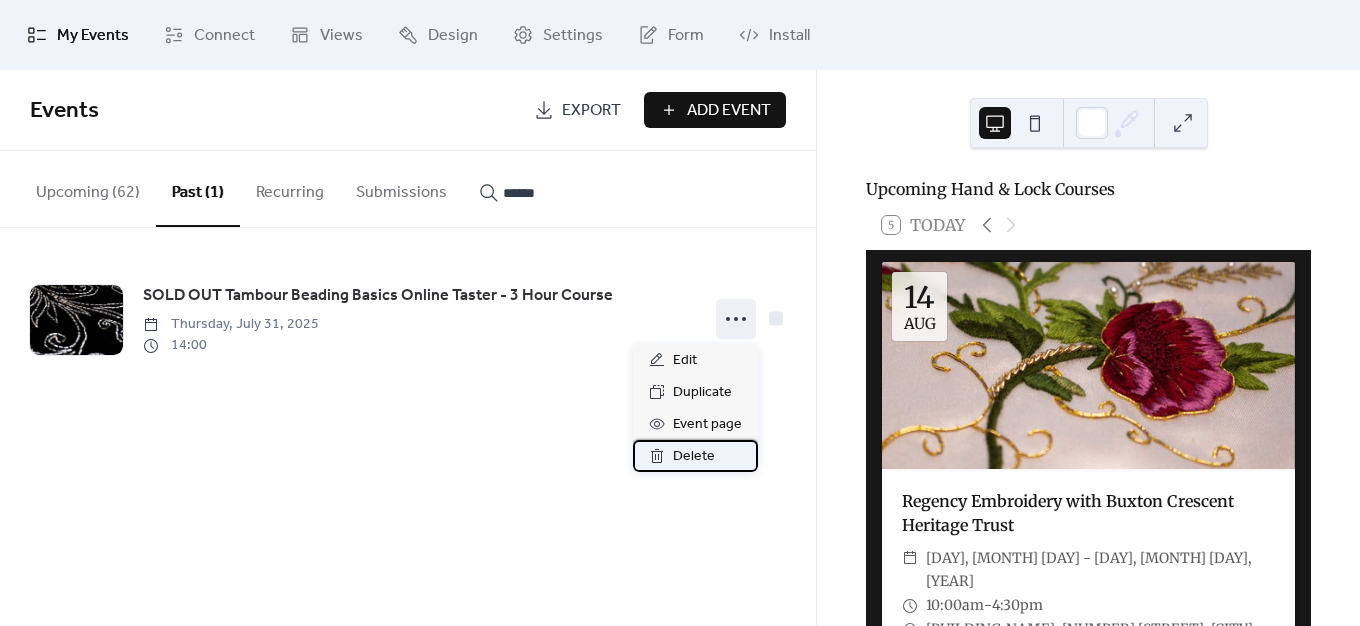 click on "Delete" at bounding box center (694, 457) 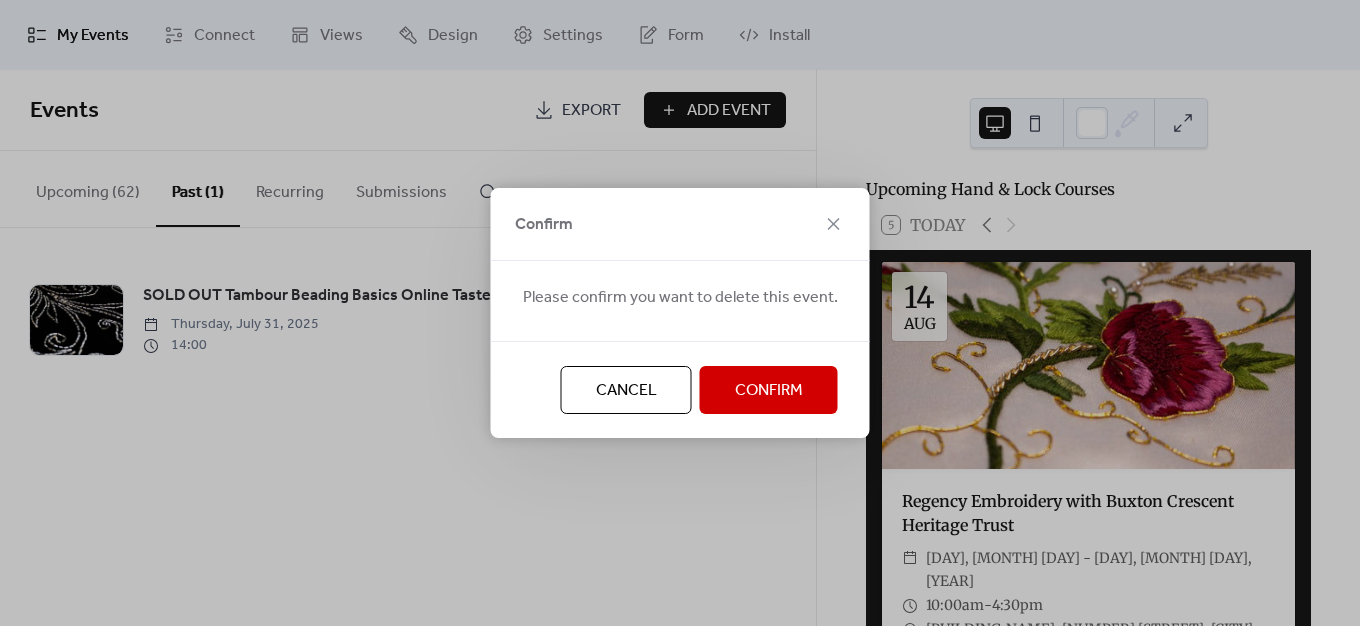 click on "Confirm" at bounding box center (769, 391) 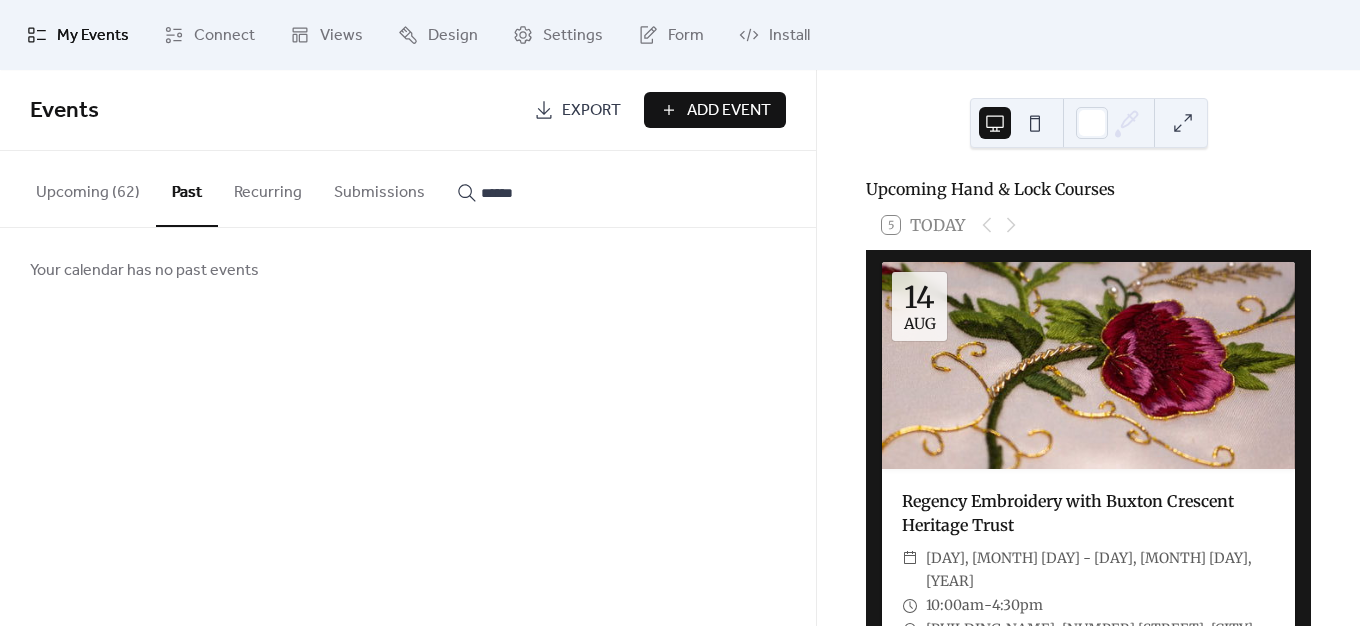 click on "Upcoming (62)" at bounding box center (88, 188) 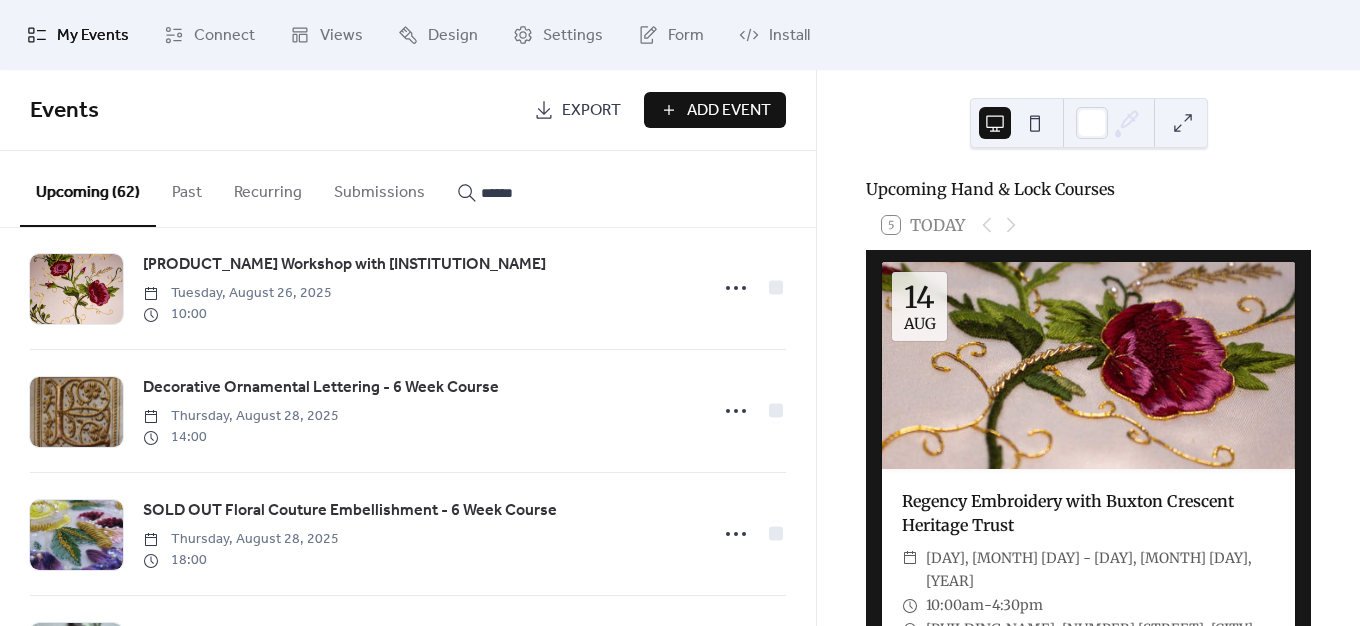 click on "******" at bounding box center (529, 188) 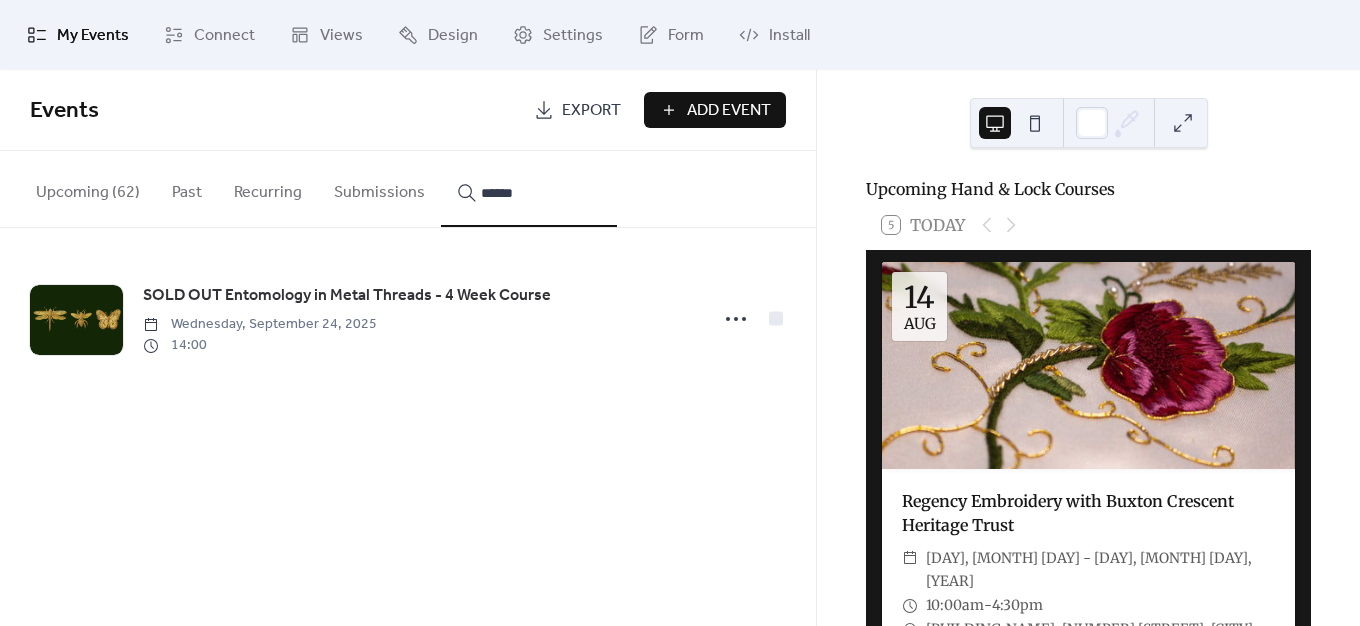 click on "******" at bounding box center (541, 193) 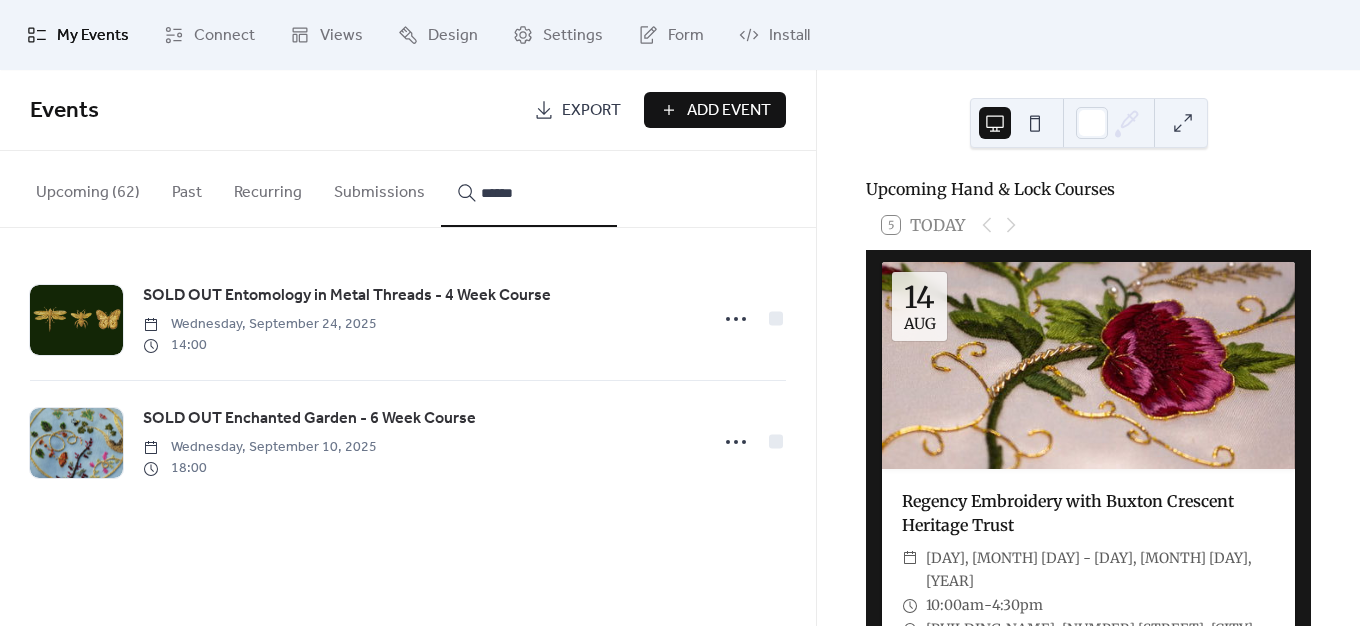 drag, startPoint x: 69, startPoint y: 263, endPoint x: 528, endPoint y: 197, distance: 463.72083 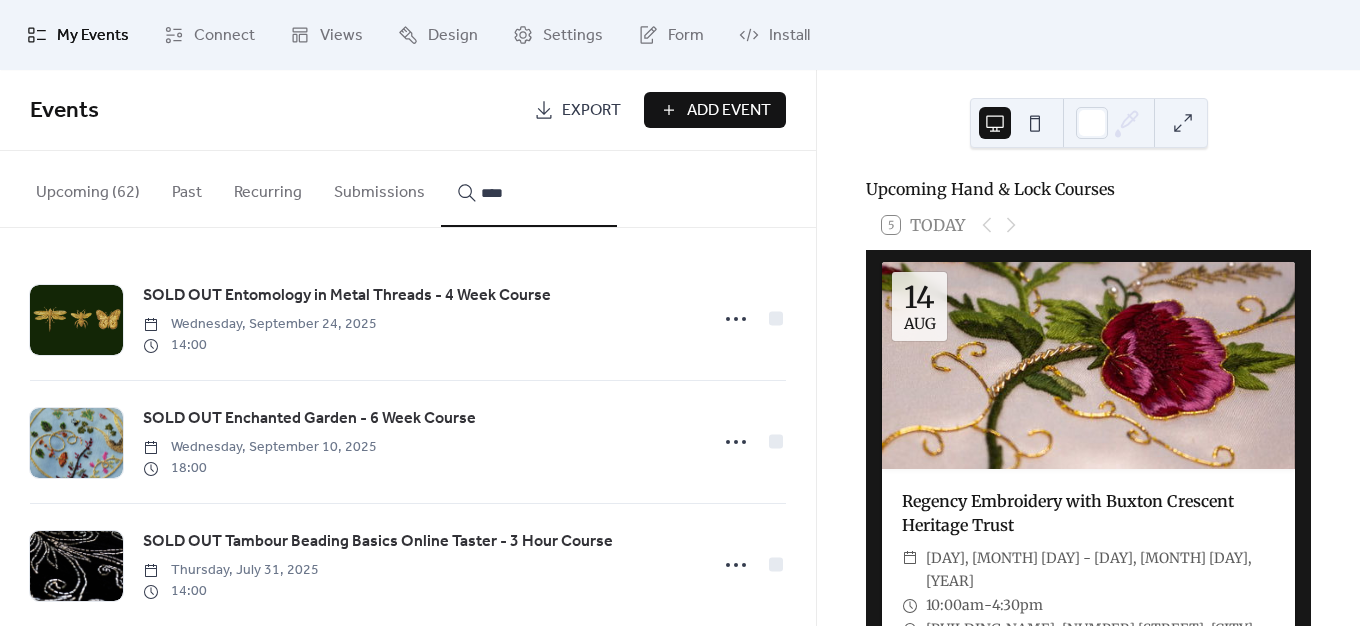 click on "***" at bounding box center (529, 189) 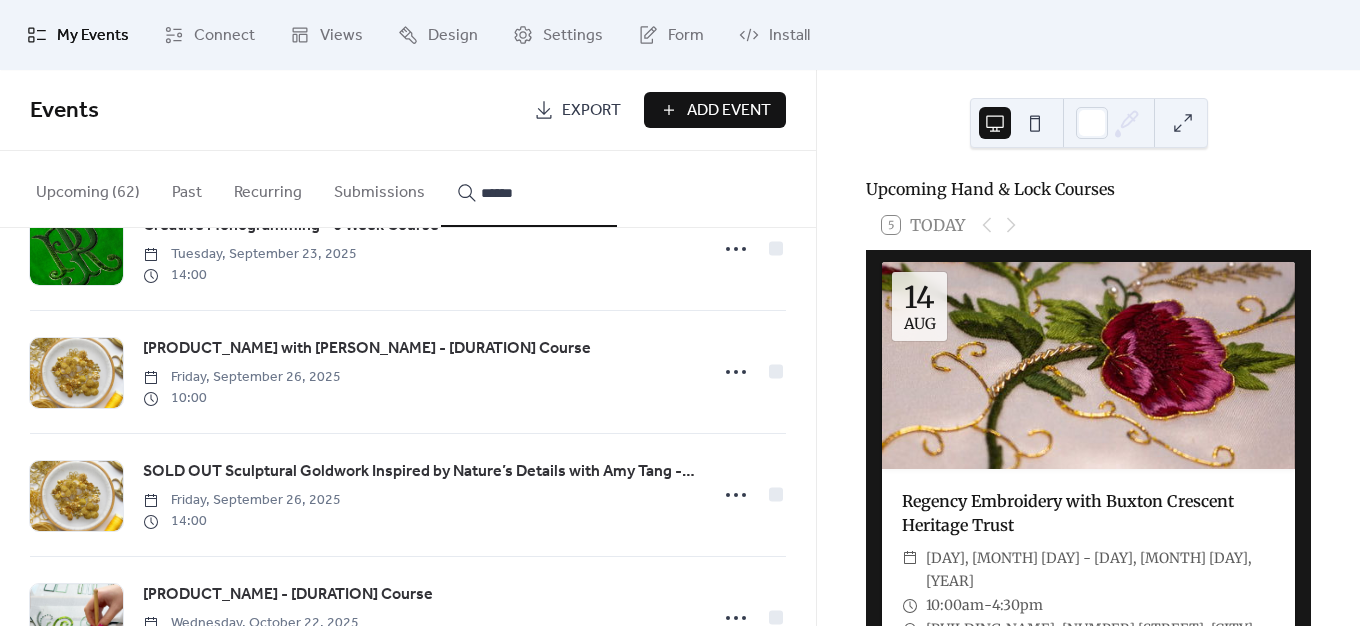 scroll, scrollTop: 1100, scrollLeft: 0, axis: vertical 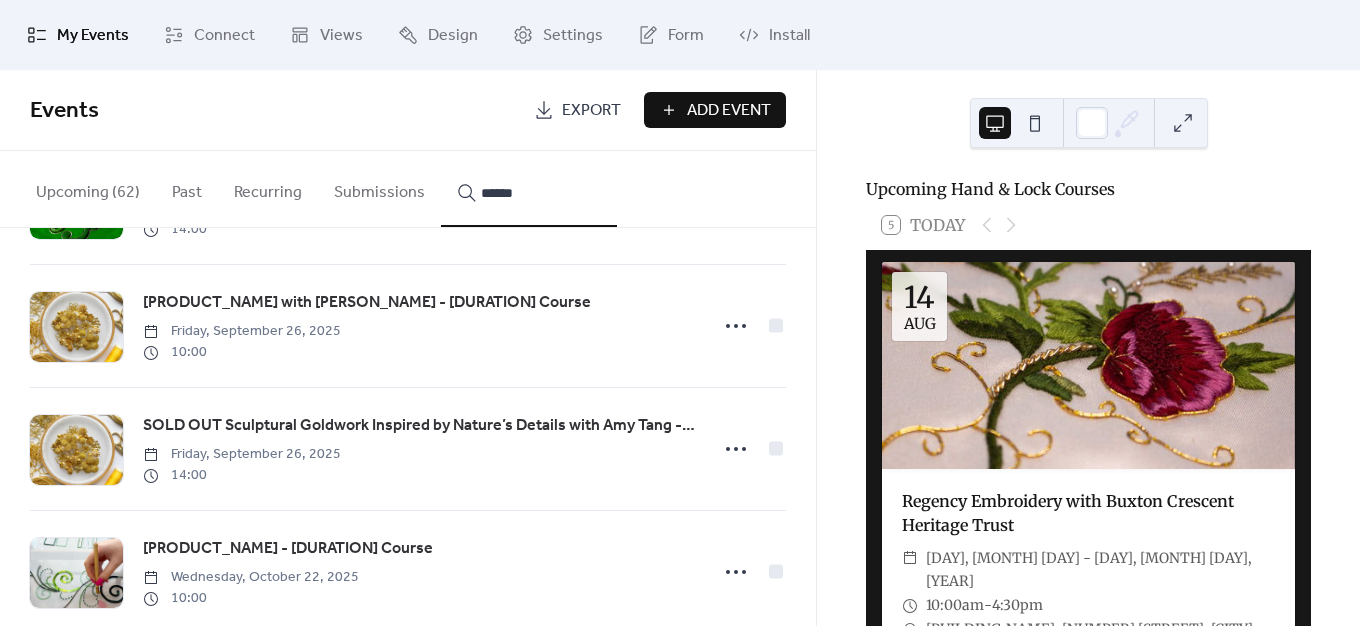 click on "******" at bounding box center [541, 193] 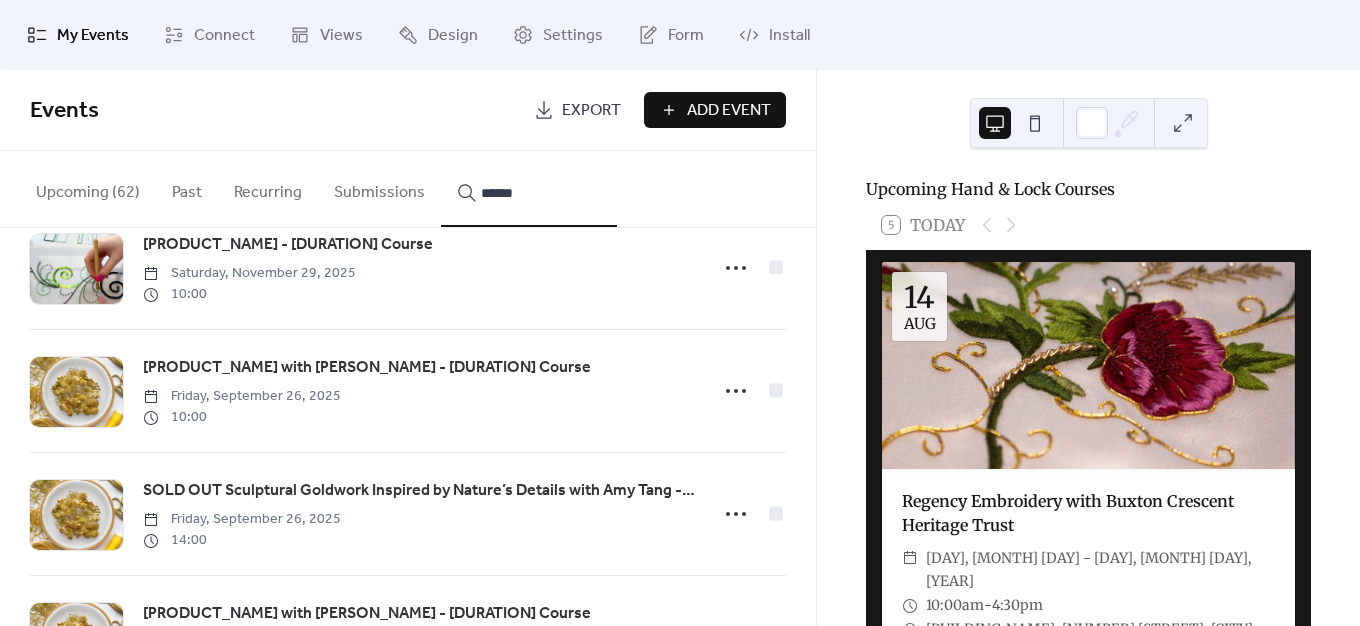 scroll, scrollTop: 1900, scrollLeft: 0, axis: vertical 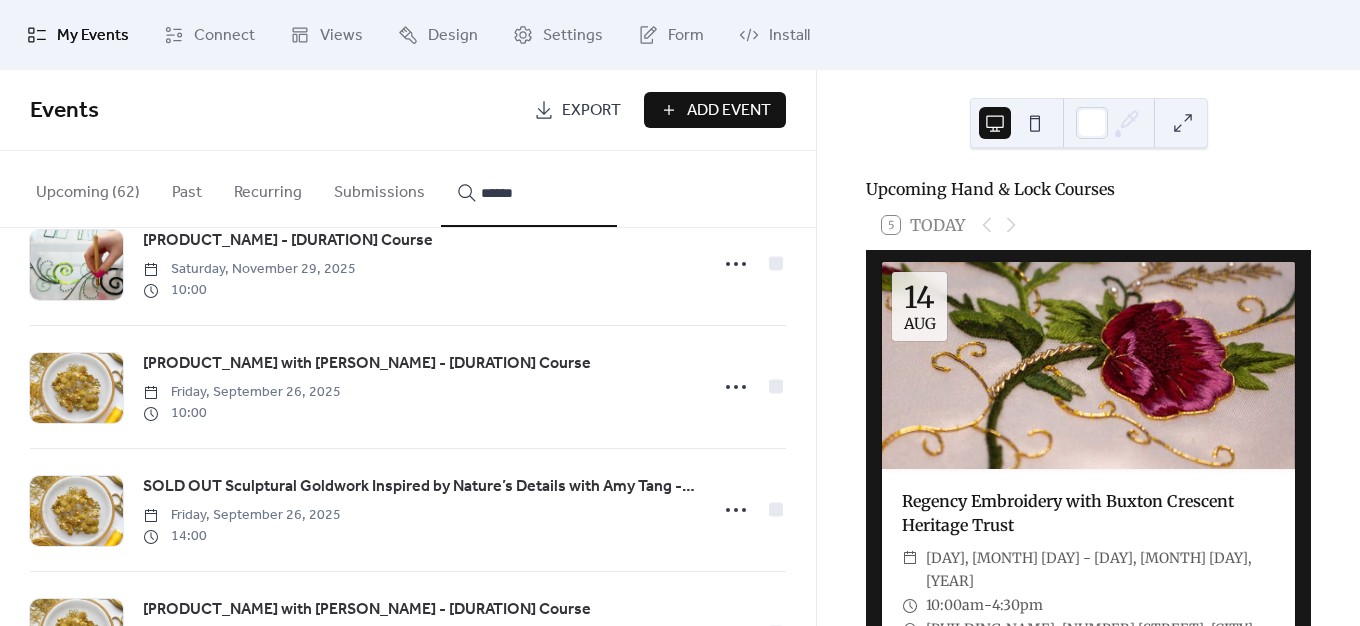 type on "******" 